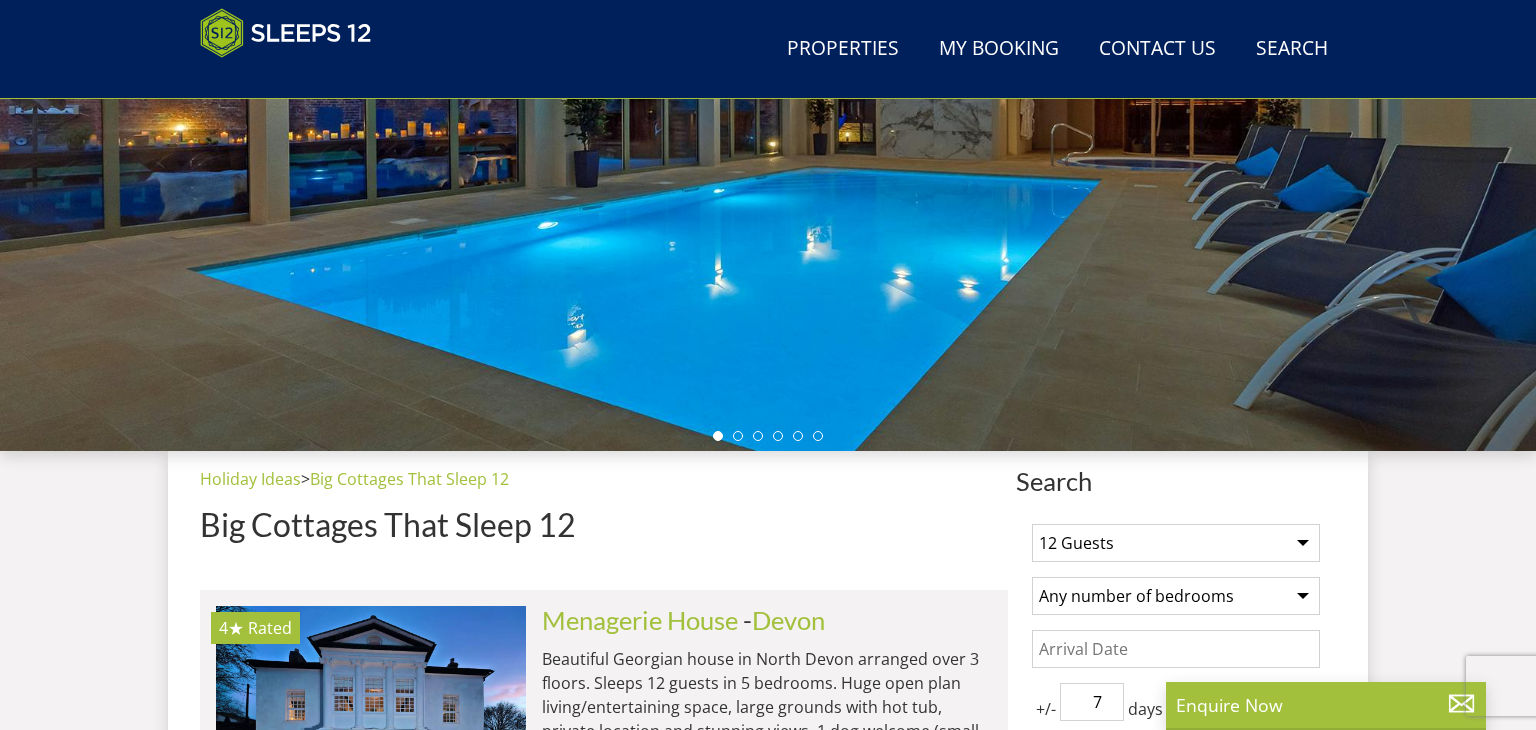 scroll, scrollTop: 0, scrollLeft: 0, axis: both 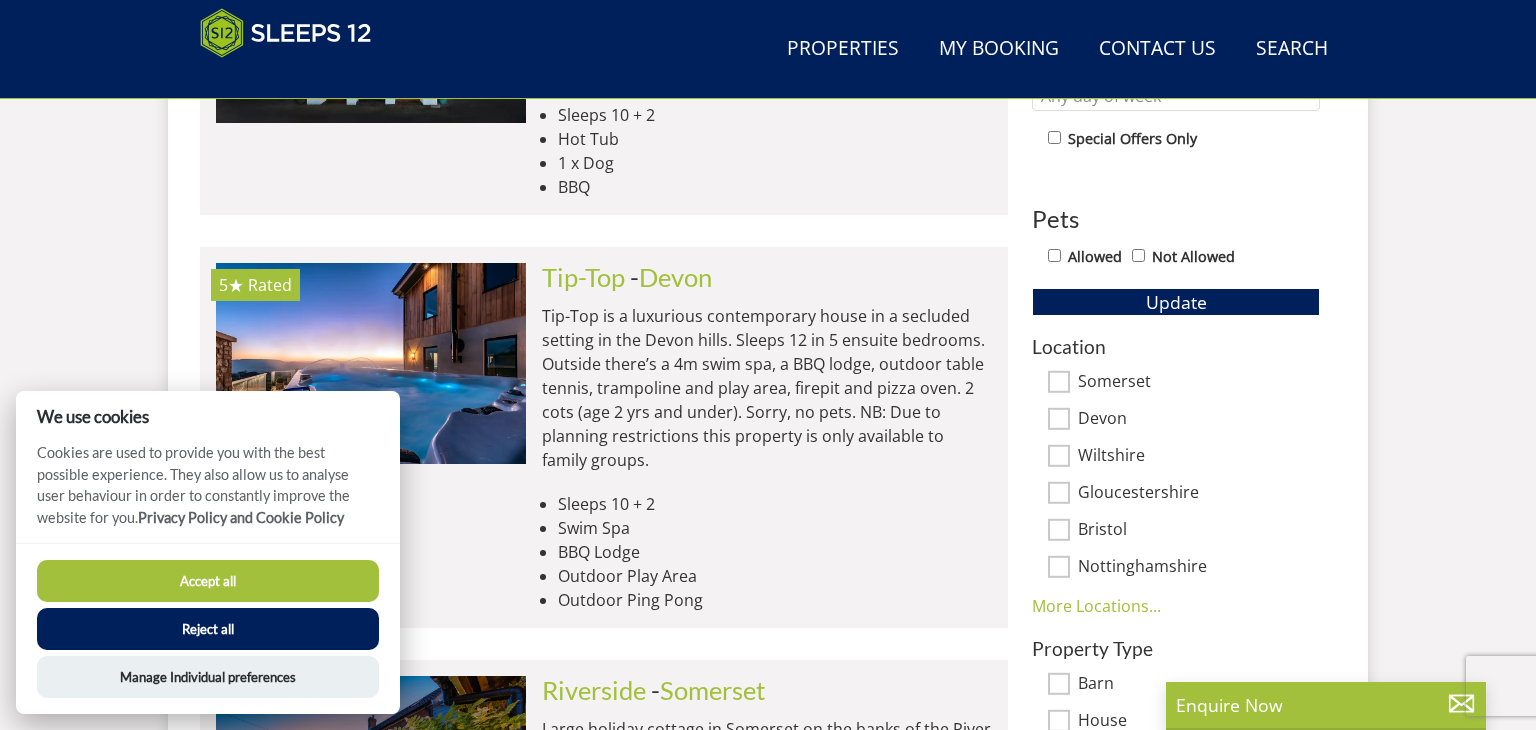click on "Accept all" at bounding box center (208, 581) 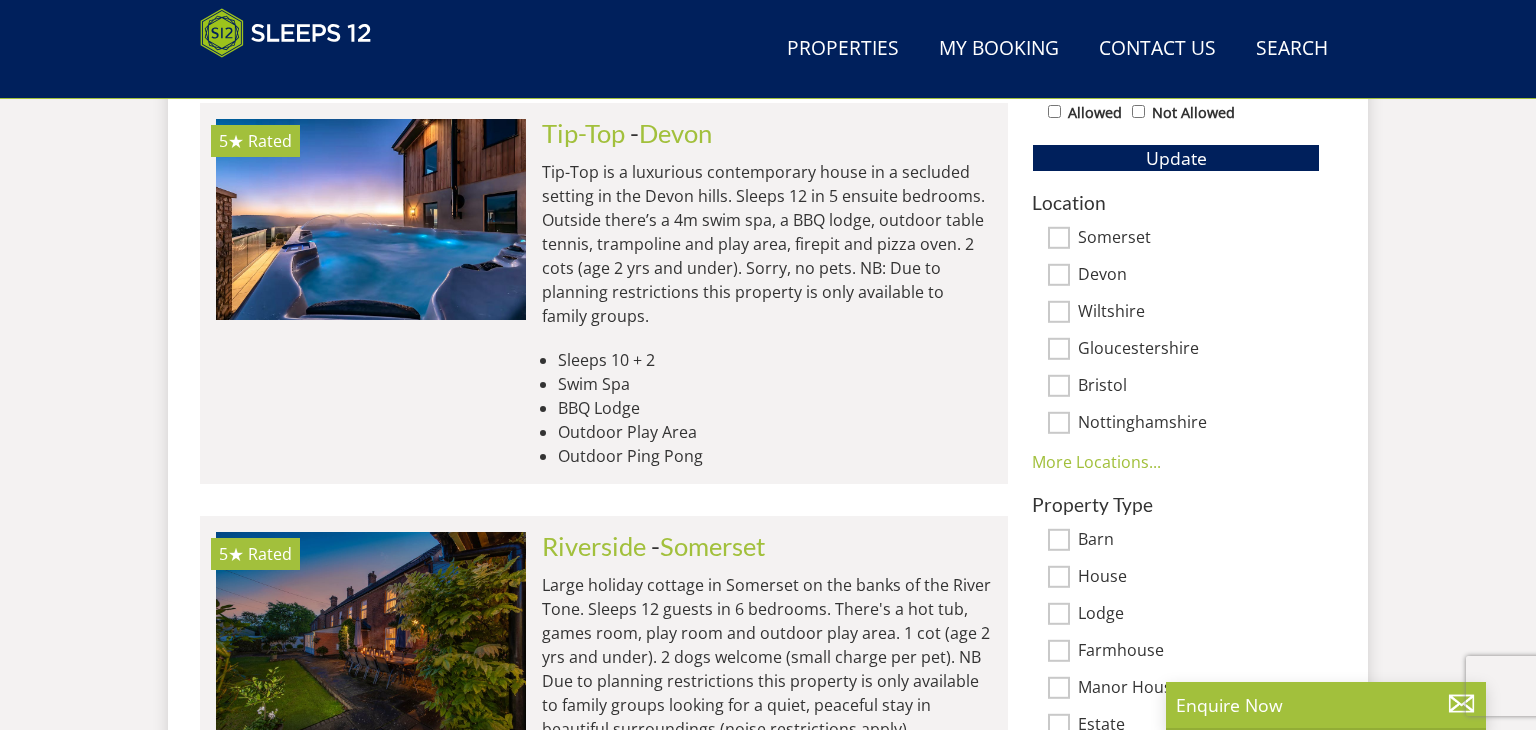 scroll, scrollTop: 1316, scrollLeft: 0, axis: vertical 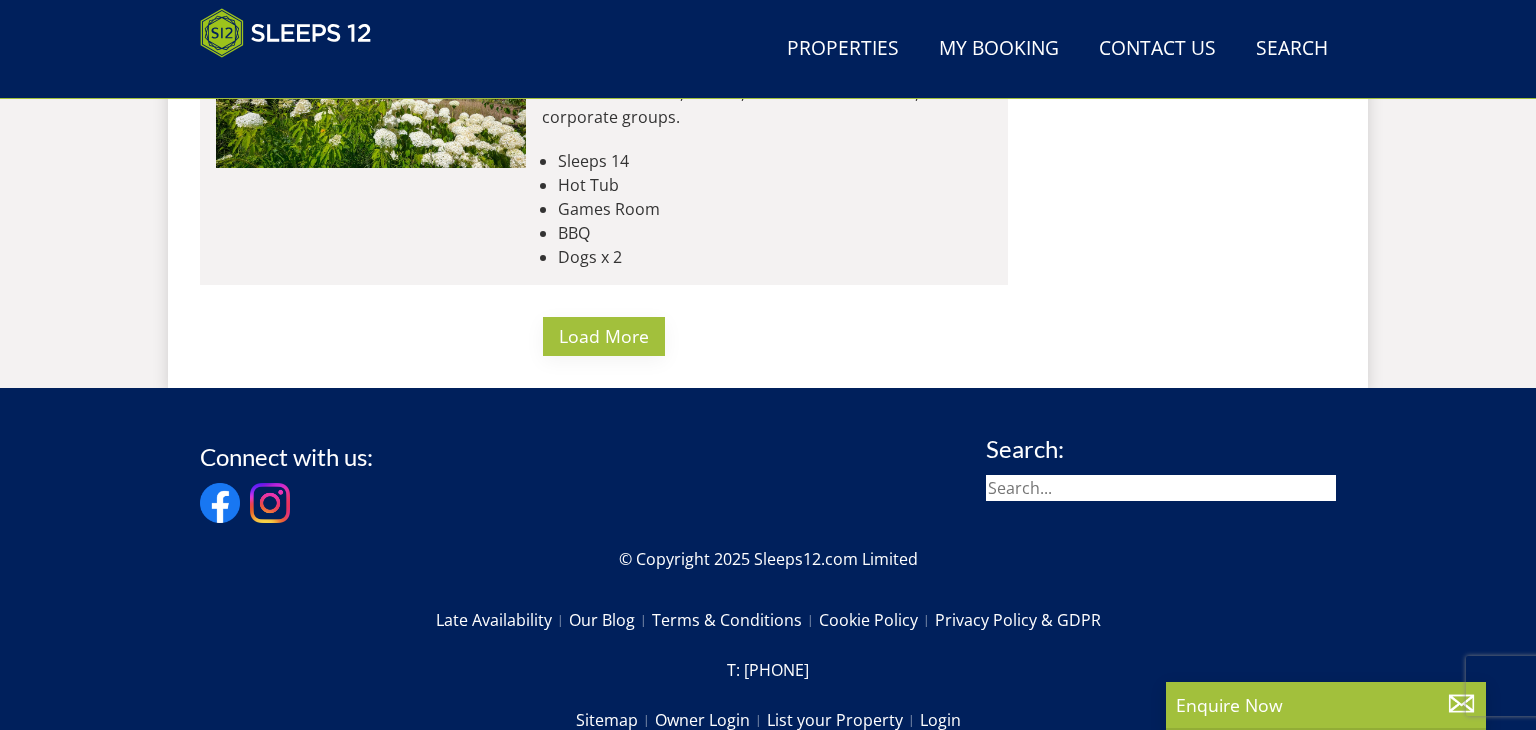 click on "Load More" at bounding box center [604, 336] 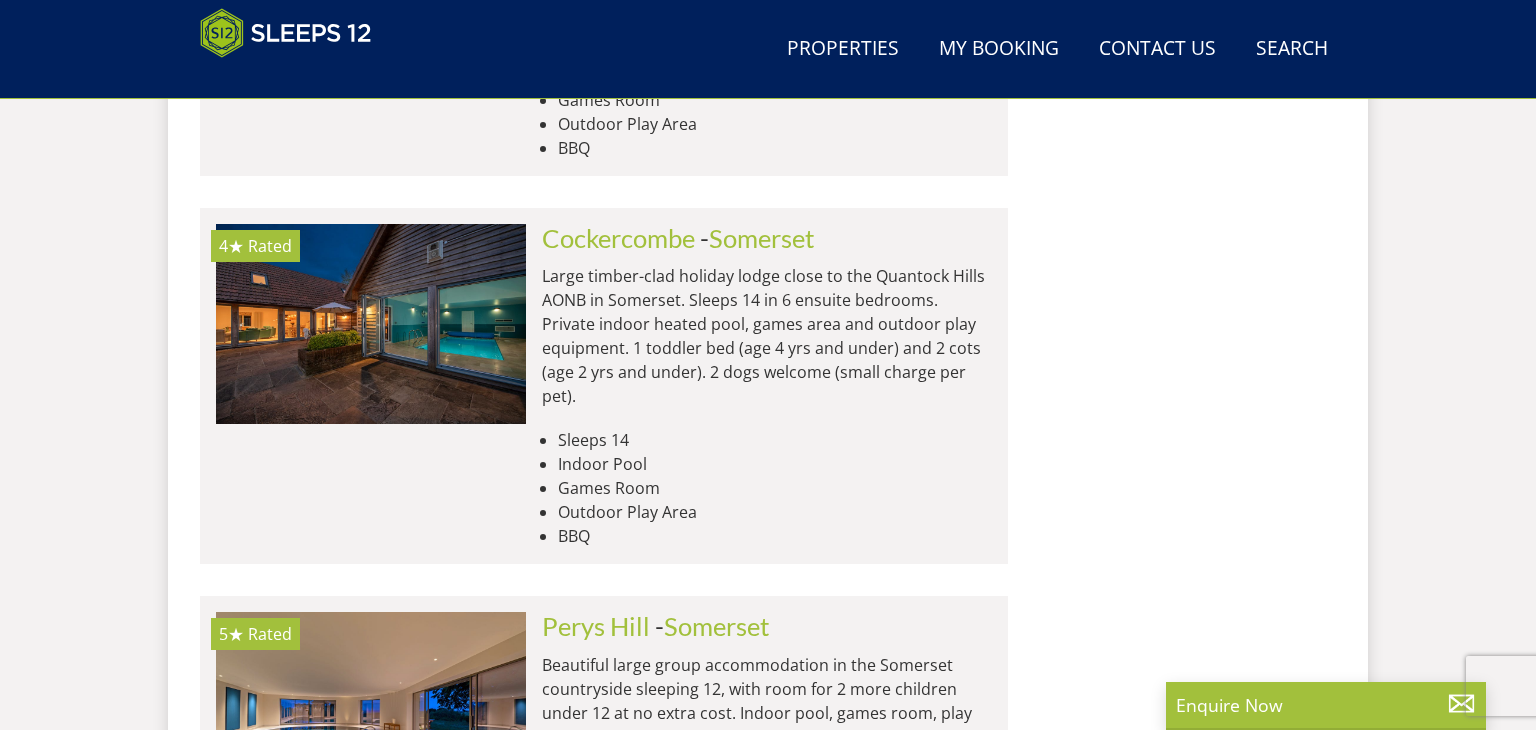 scroll, scrollTop: 11556, scrollLeft: 0, axis: vertical 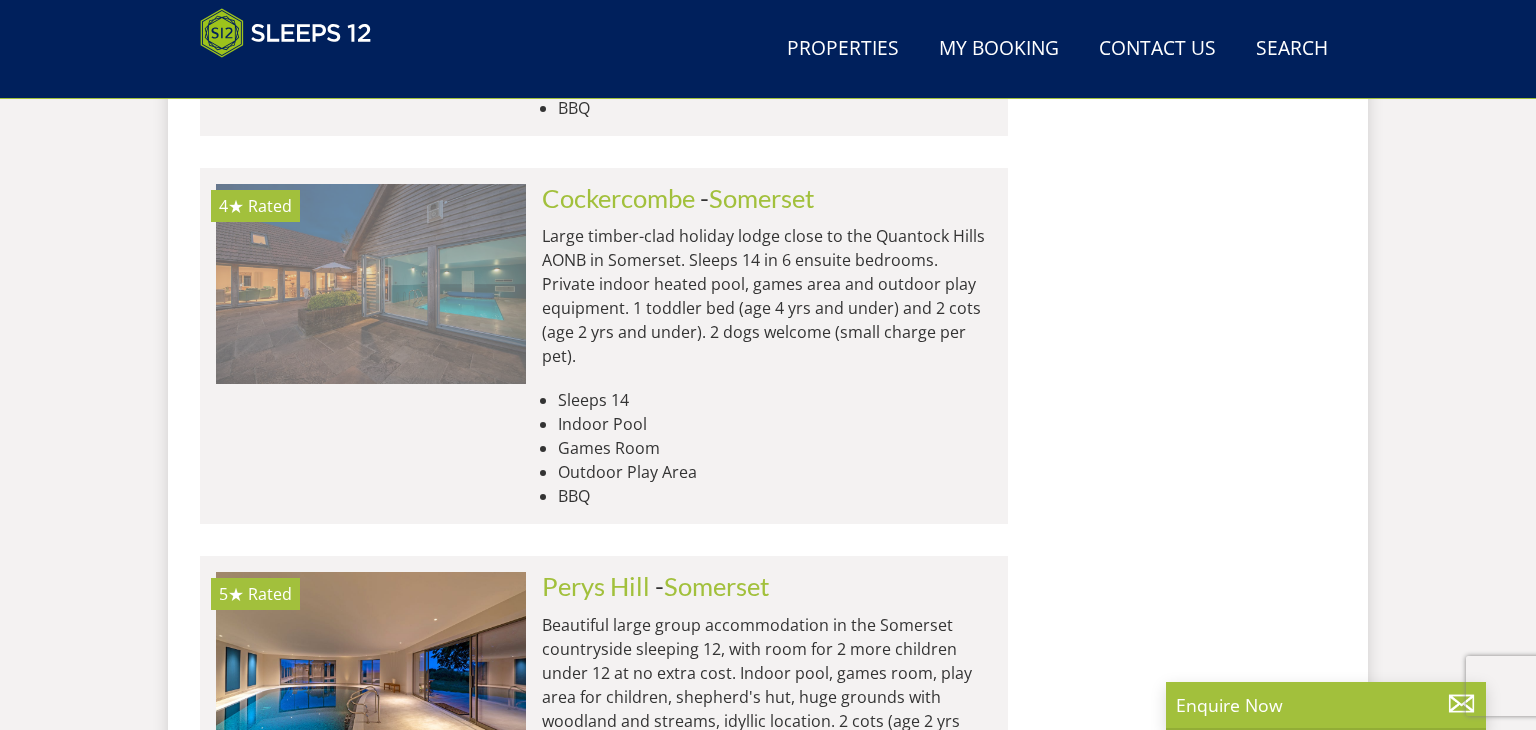 click at bounding box center [371, 284] 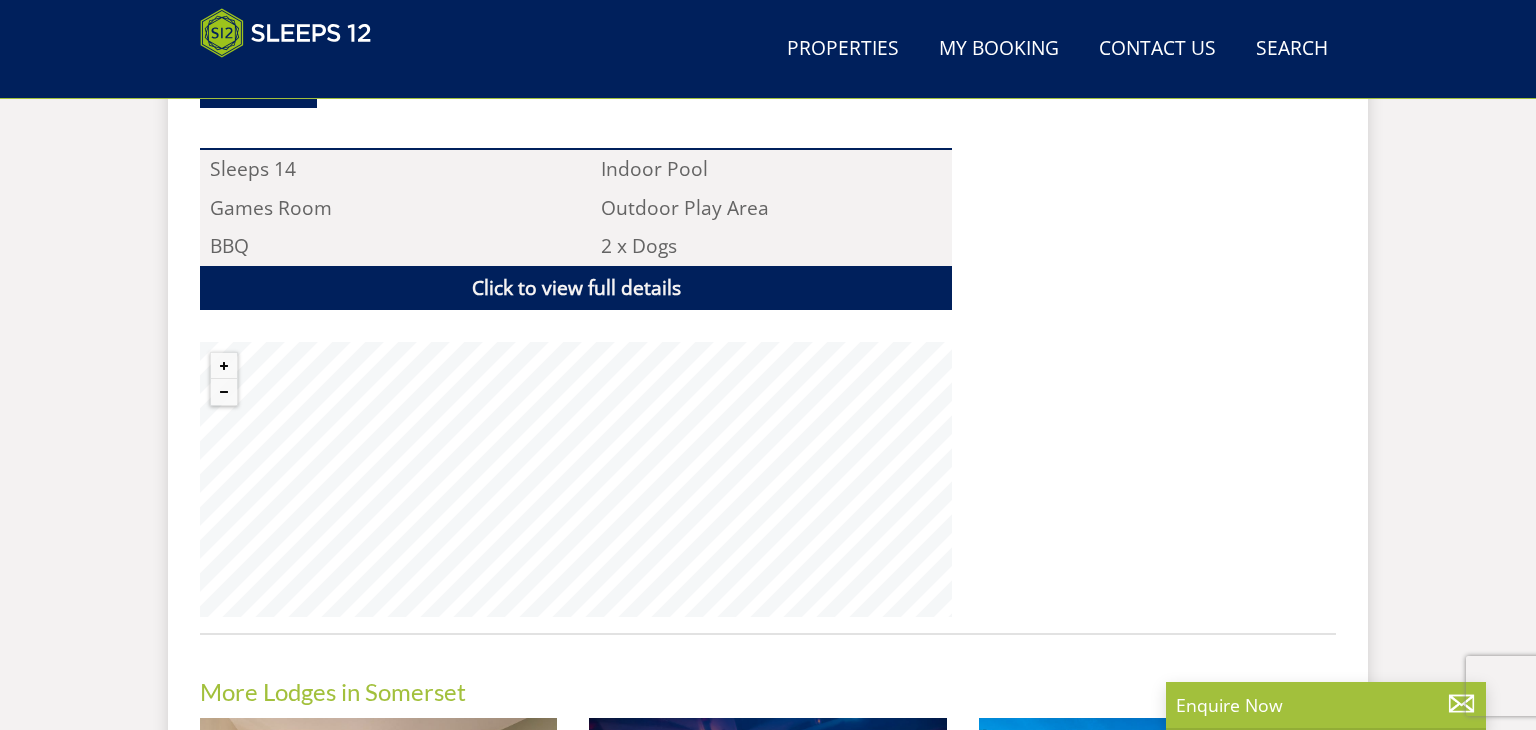 scroll, scrollTop: 1480, scrollLeft: 0, axis: vertical 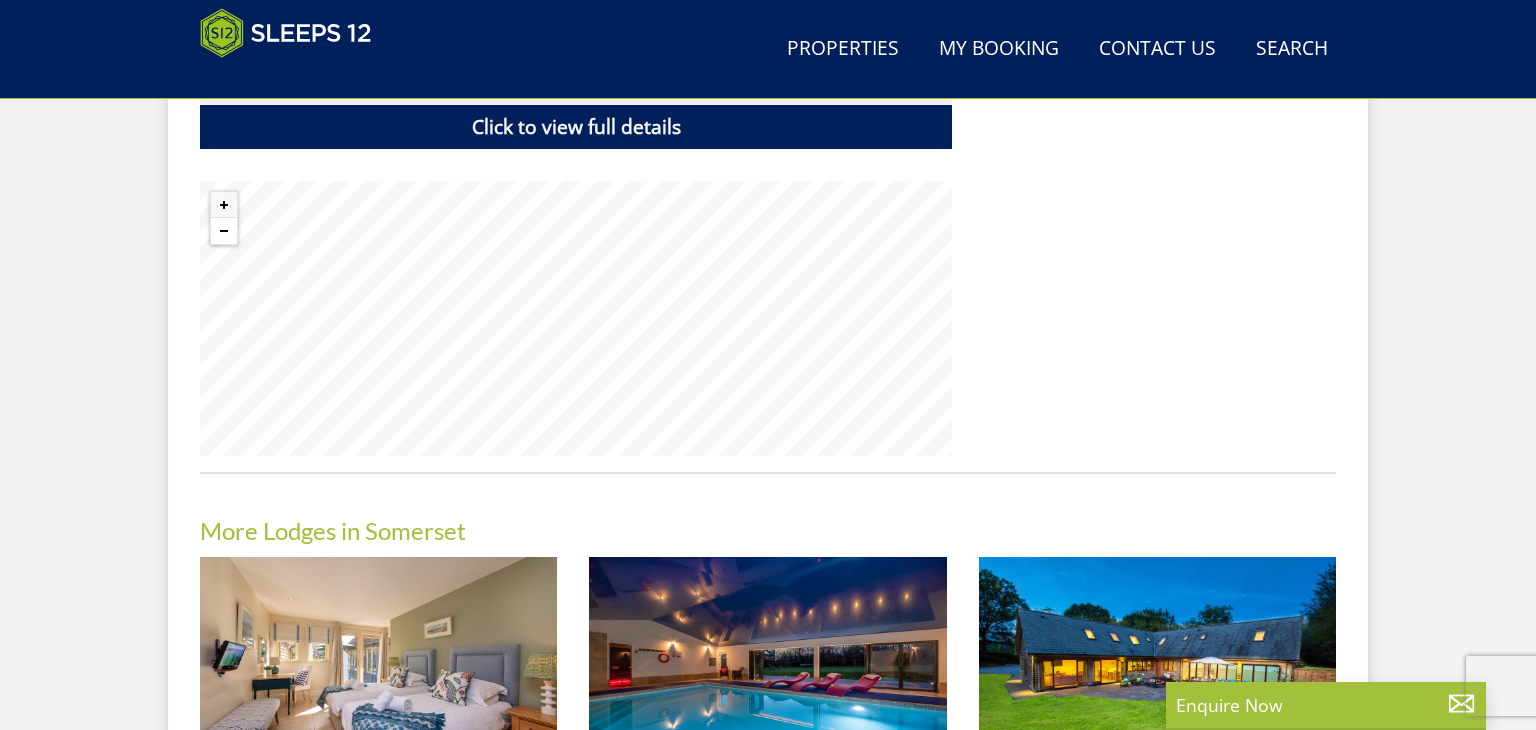 click at bounding box center [224, 231] 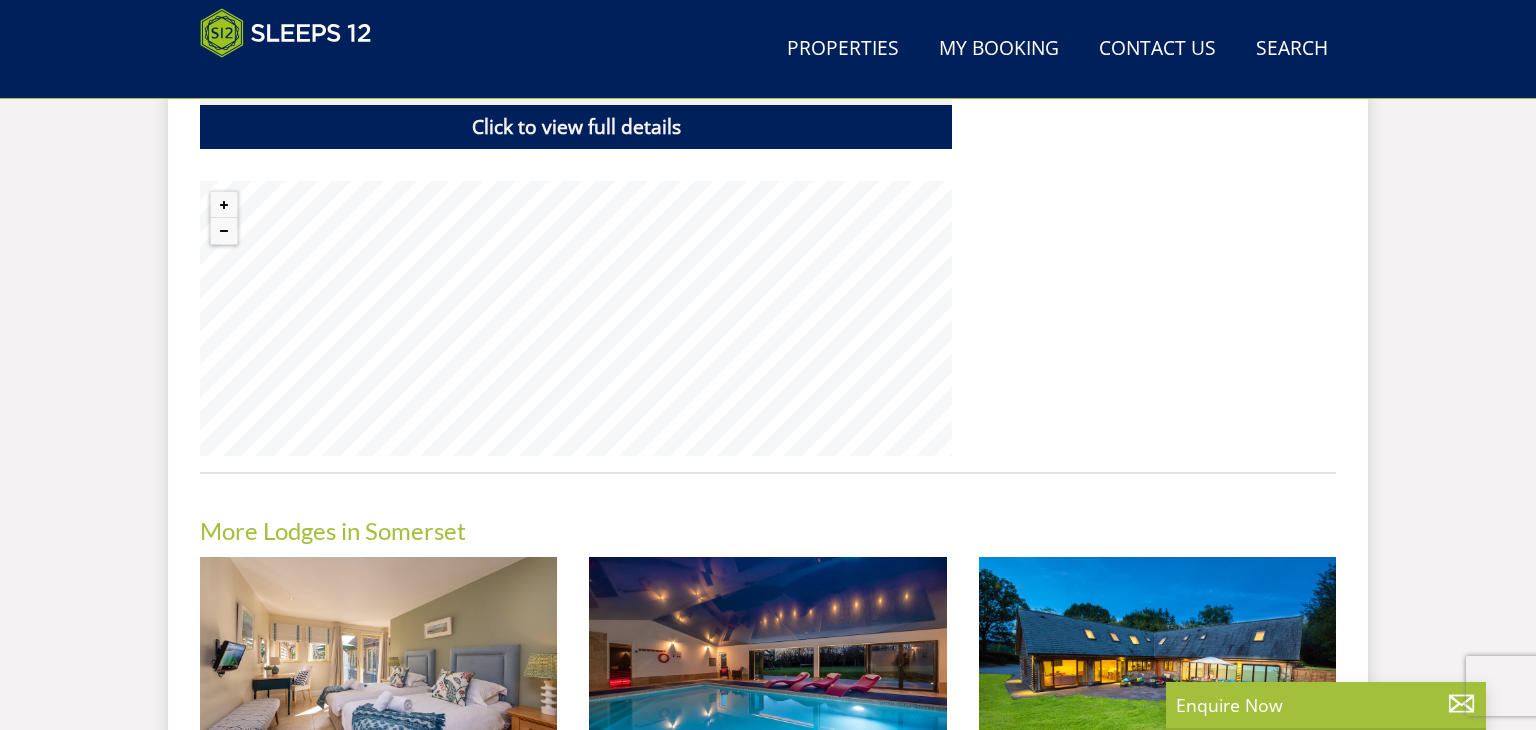 type 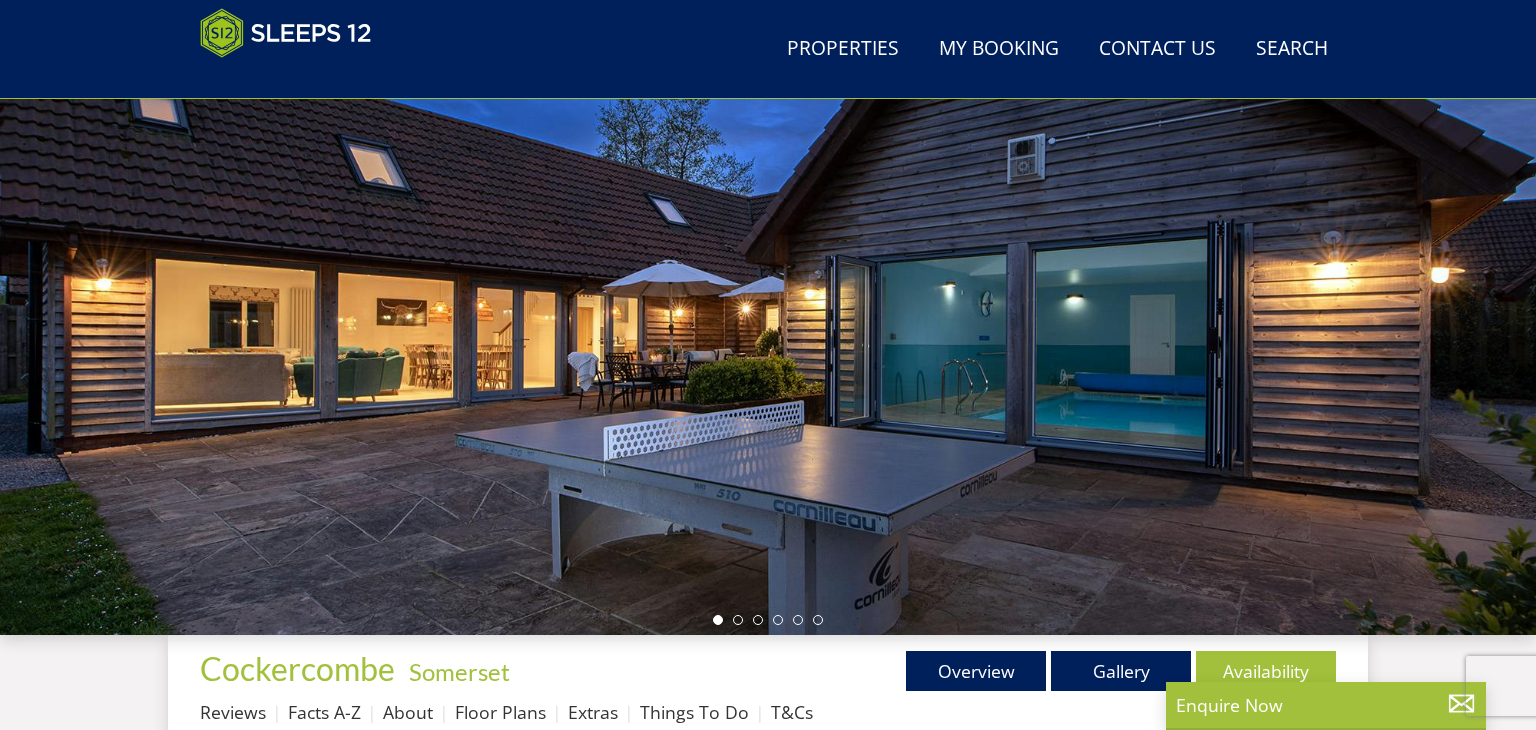 scroll, scrollTop: 200, scrollLeft: 0, axis: vertical 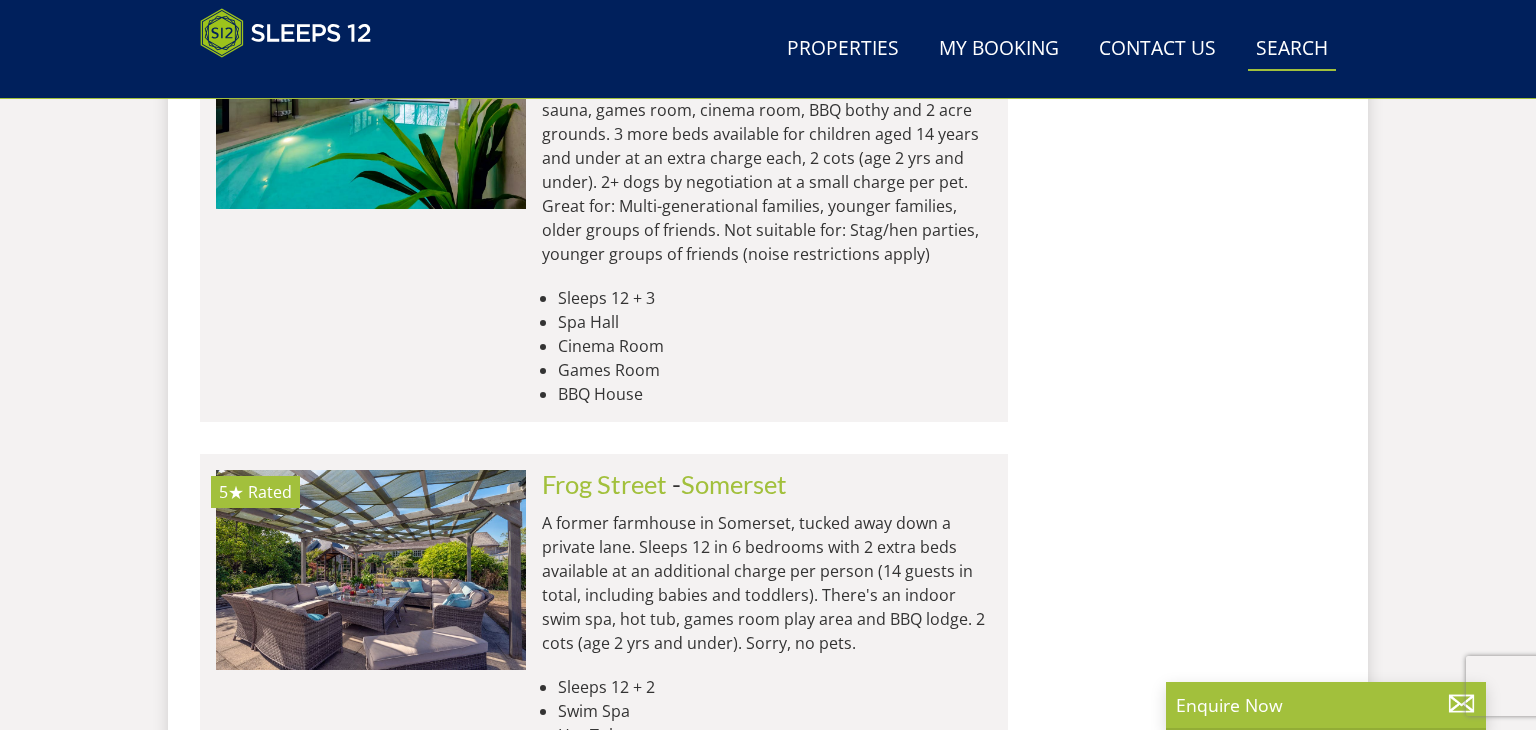 click on "Search  Check Availability" at bounding box center [1292, 49] 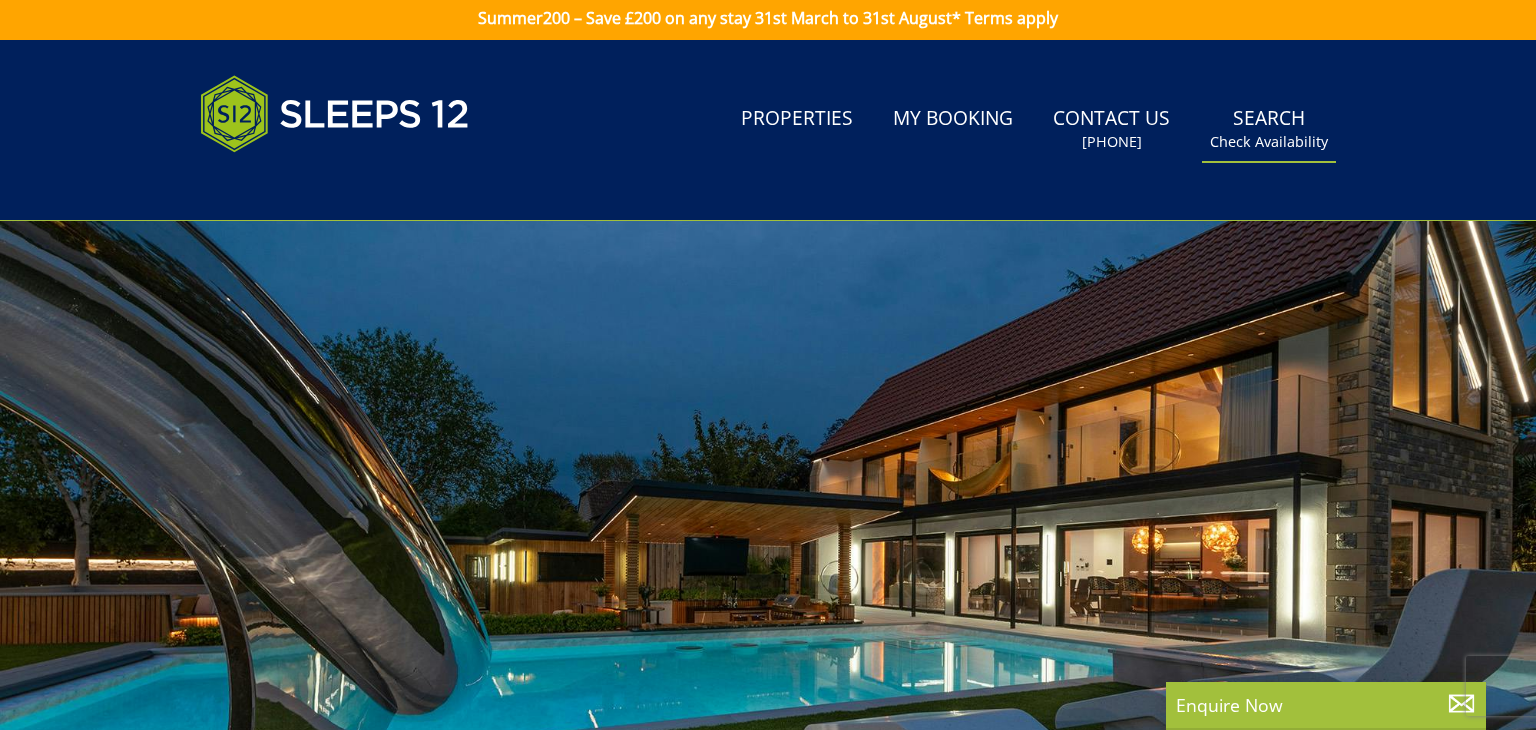 scroll, scrollTop: 0, scrollLeft: 0, axis: both 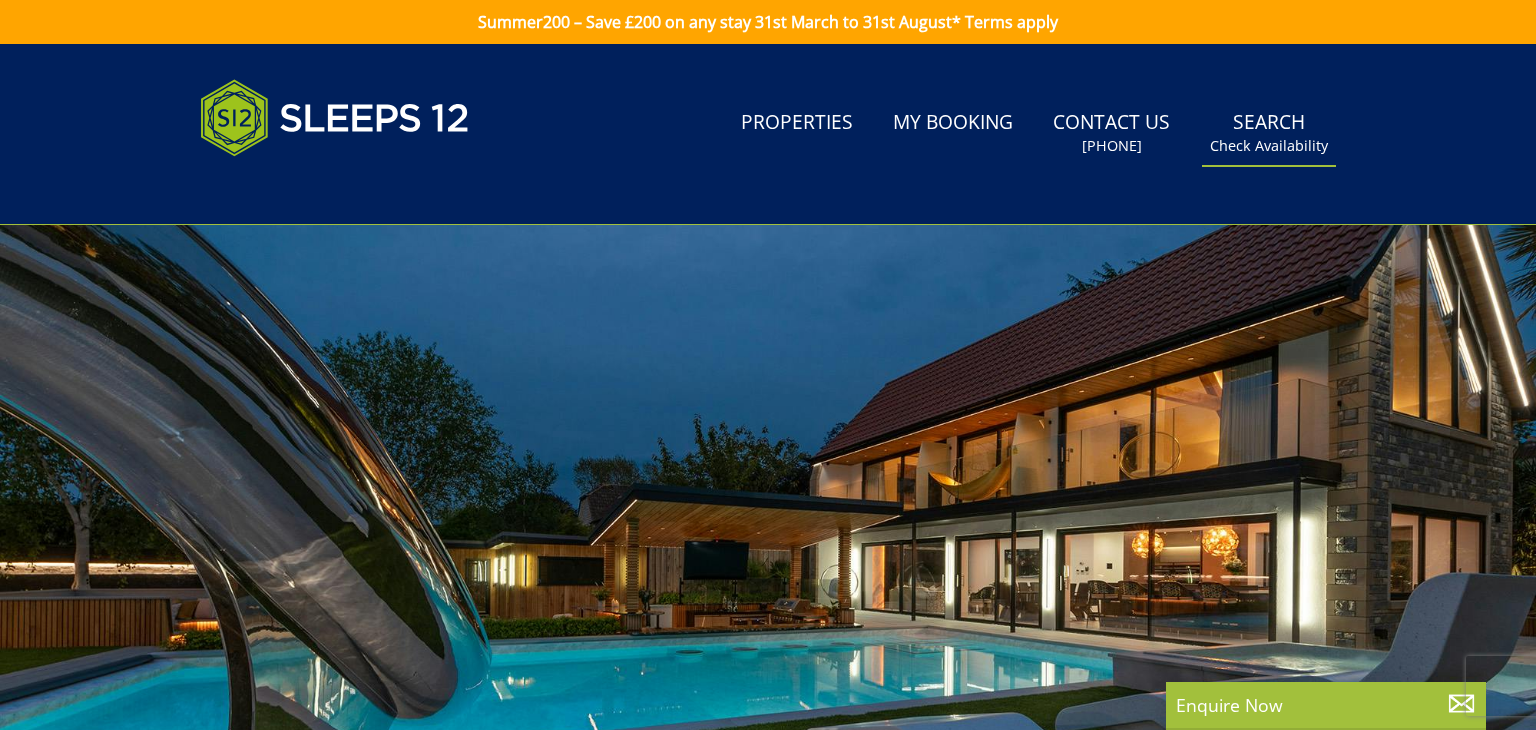 click on "Search  Check Availability" at bounding box center (1269, 133) 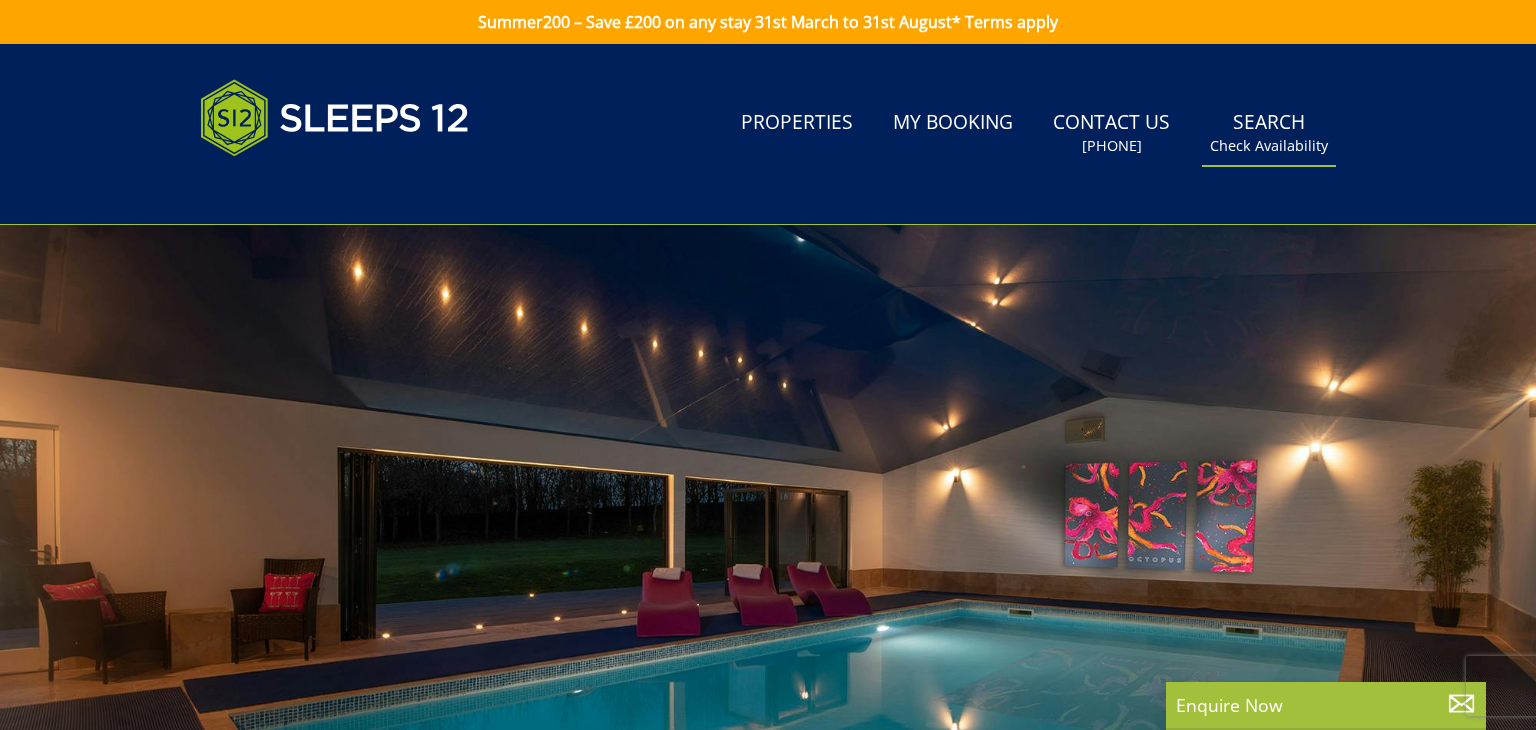 click on "Search  Check Availability" at bounding box center [1269, 133] 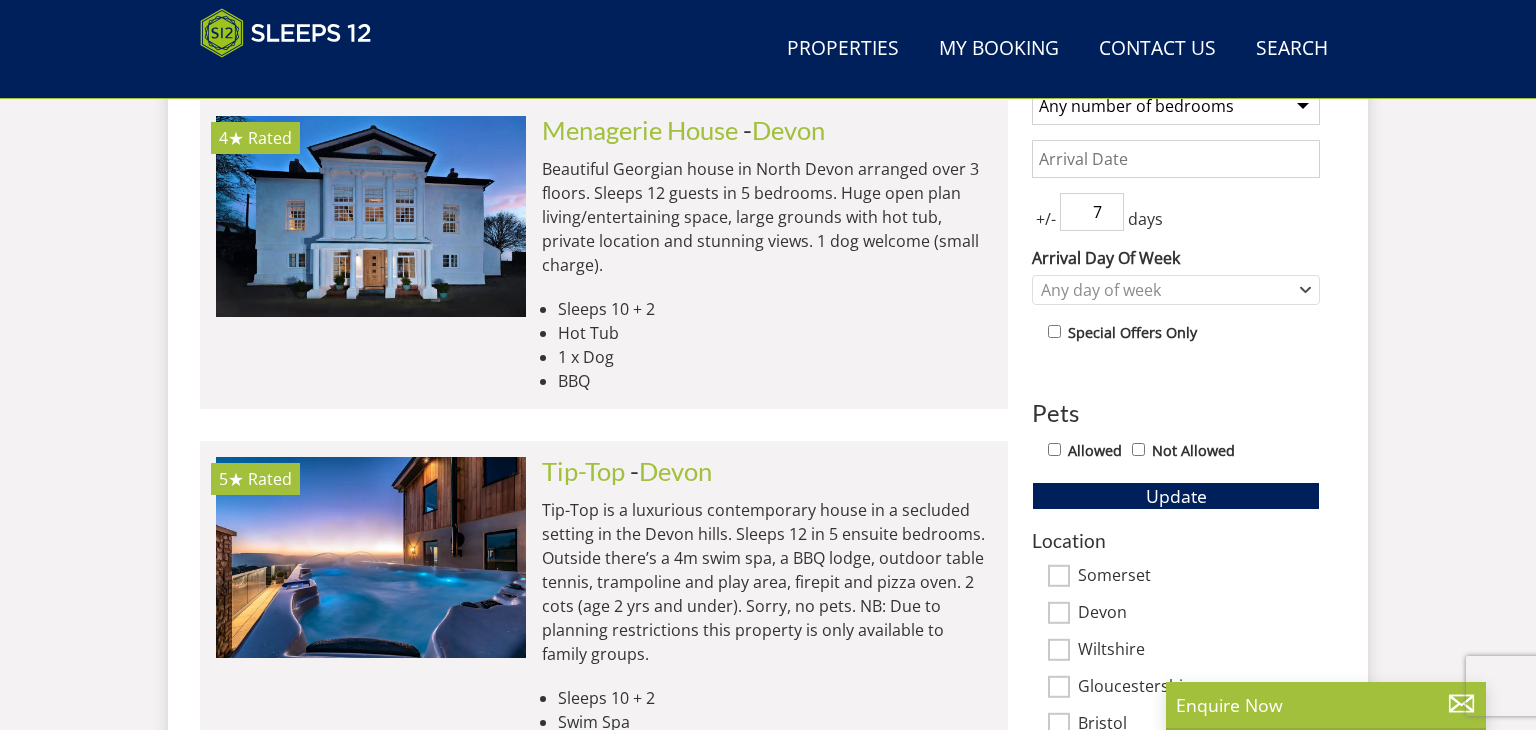 scroll, scrollTop: 892, scrollLeft: 0, axis: vertical 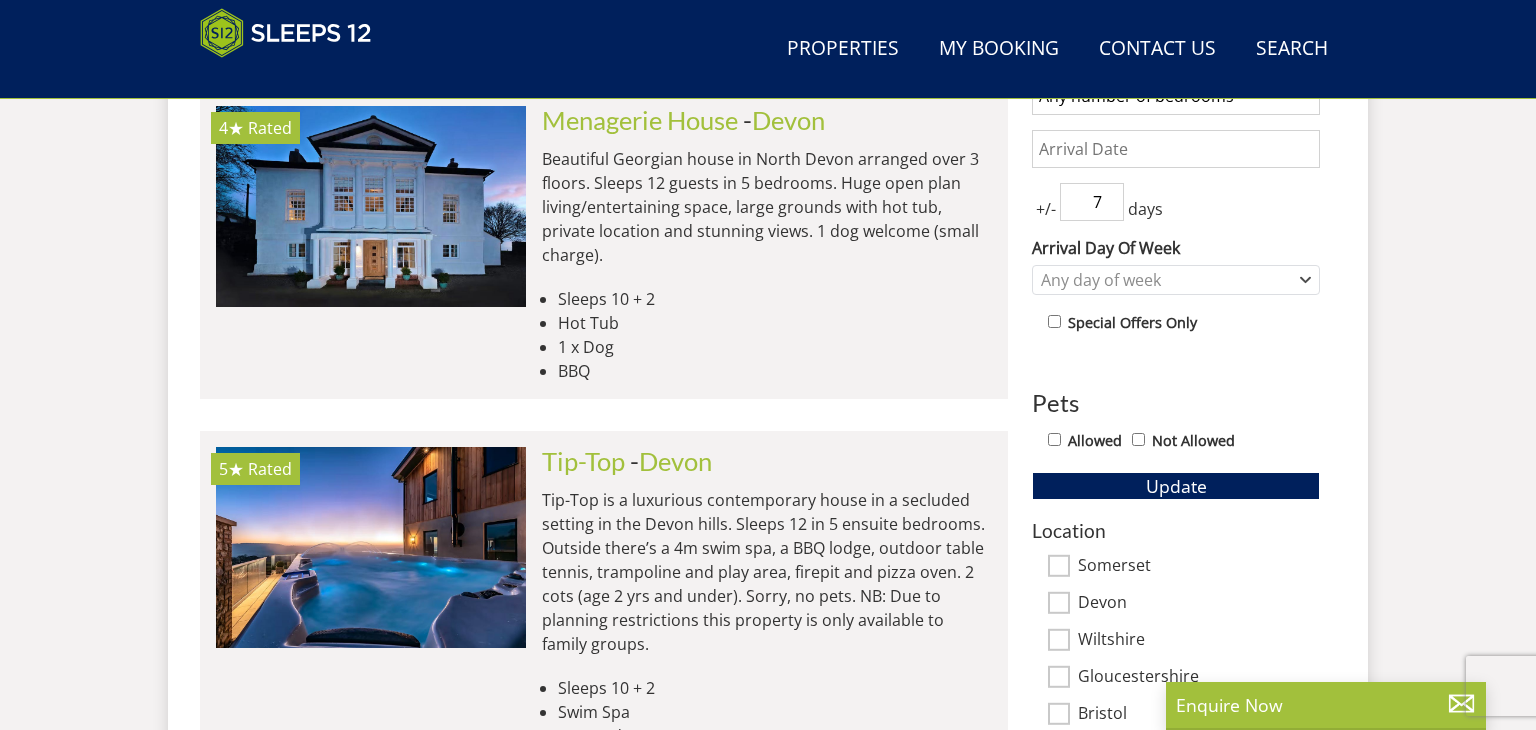 click on "Somerset" at bounding box center [1199, 567] 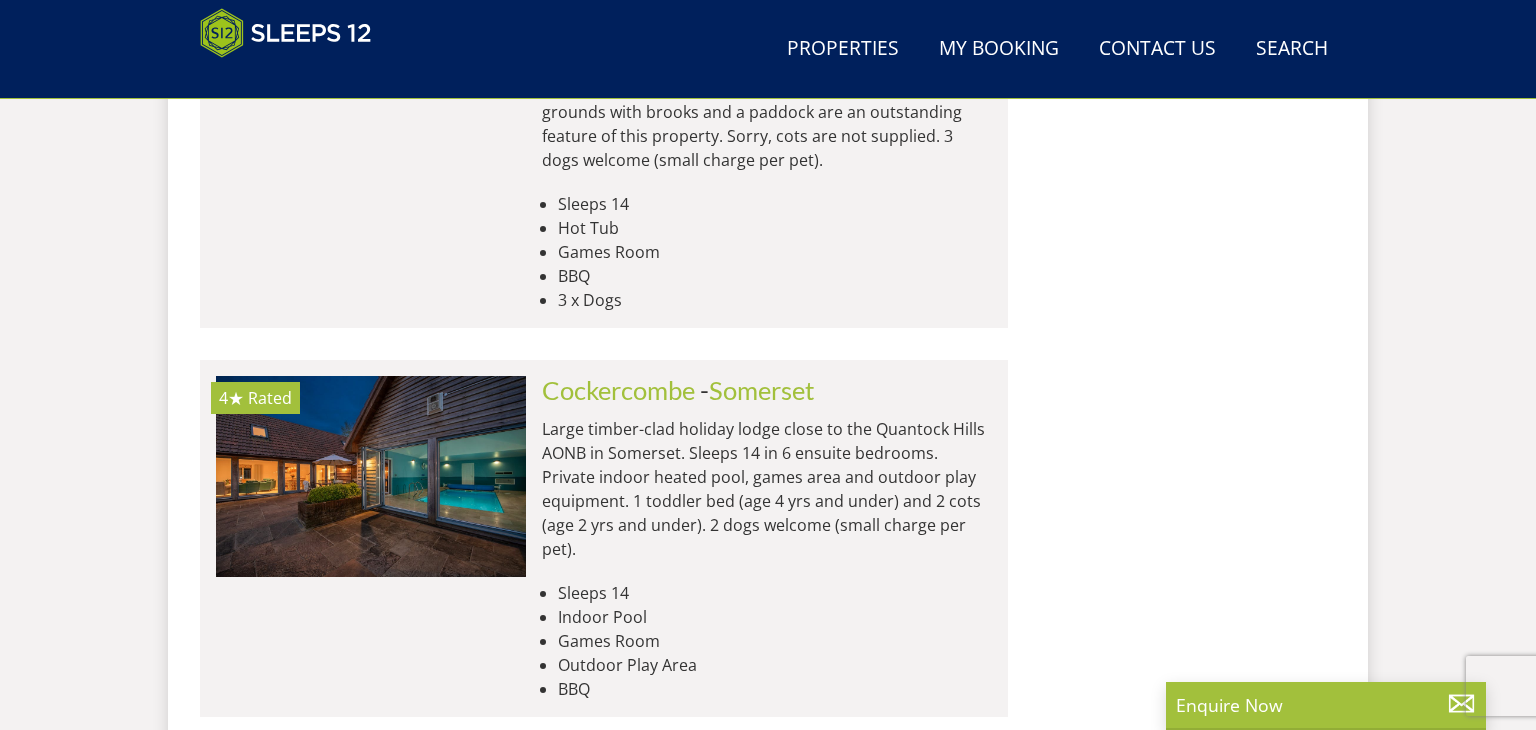scroll, scrollTop: 7652, scrollLeft: 0, axis: vertical 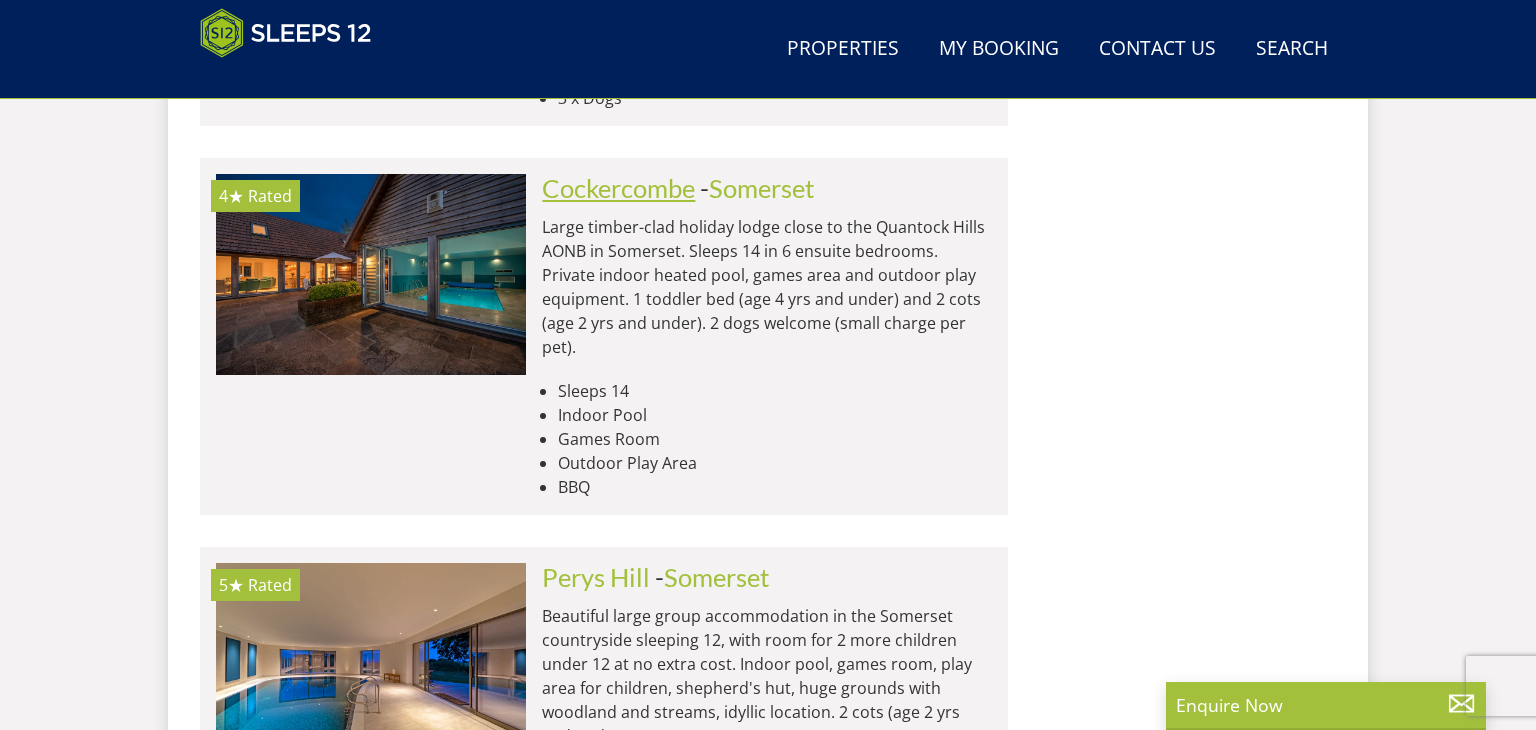 click on "Cockercombe" at bounding box center [618, 188] 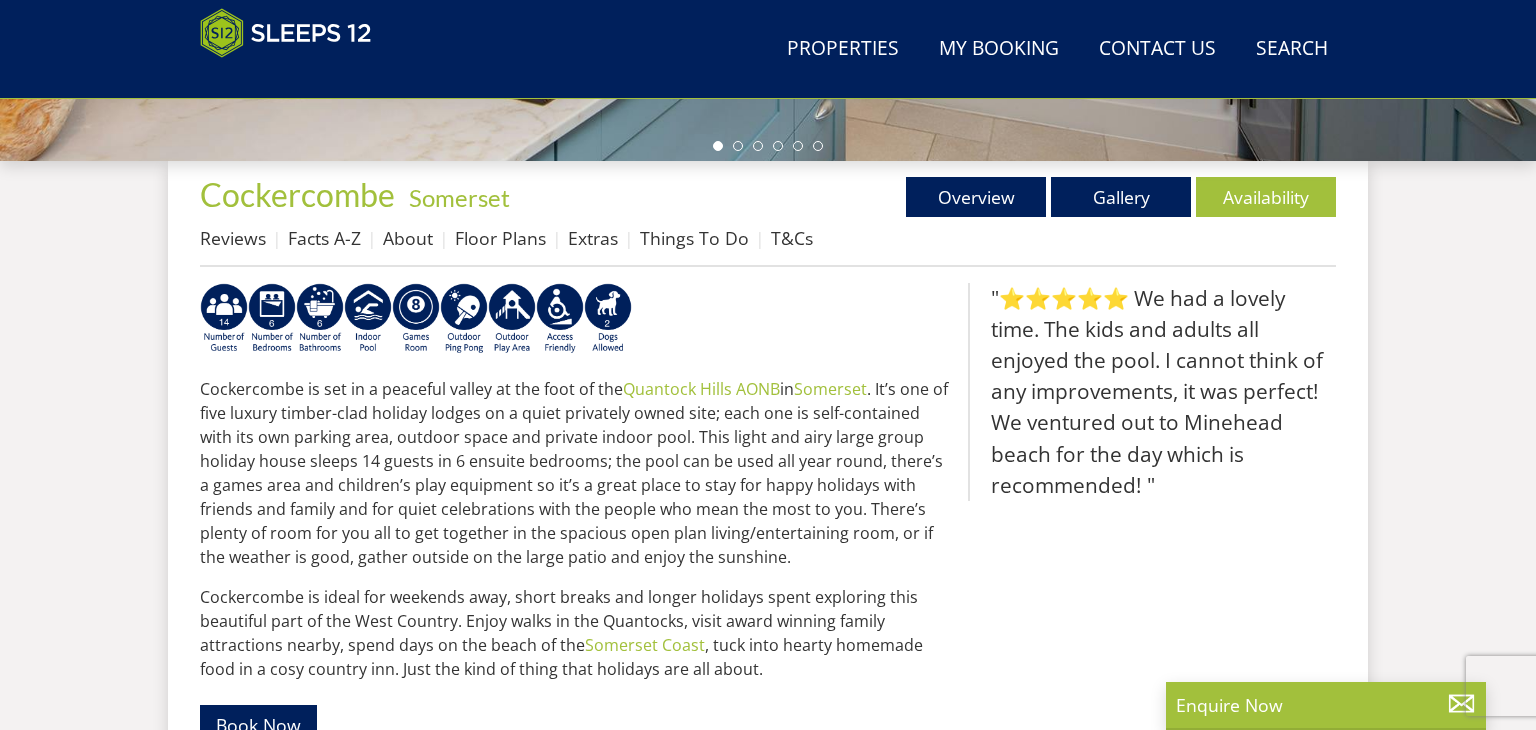 scroll, scrollTop: 680, scrollLeft: 0, axis: vertical 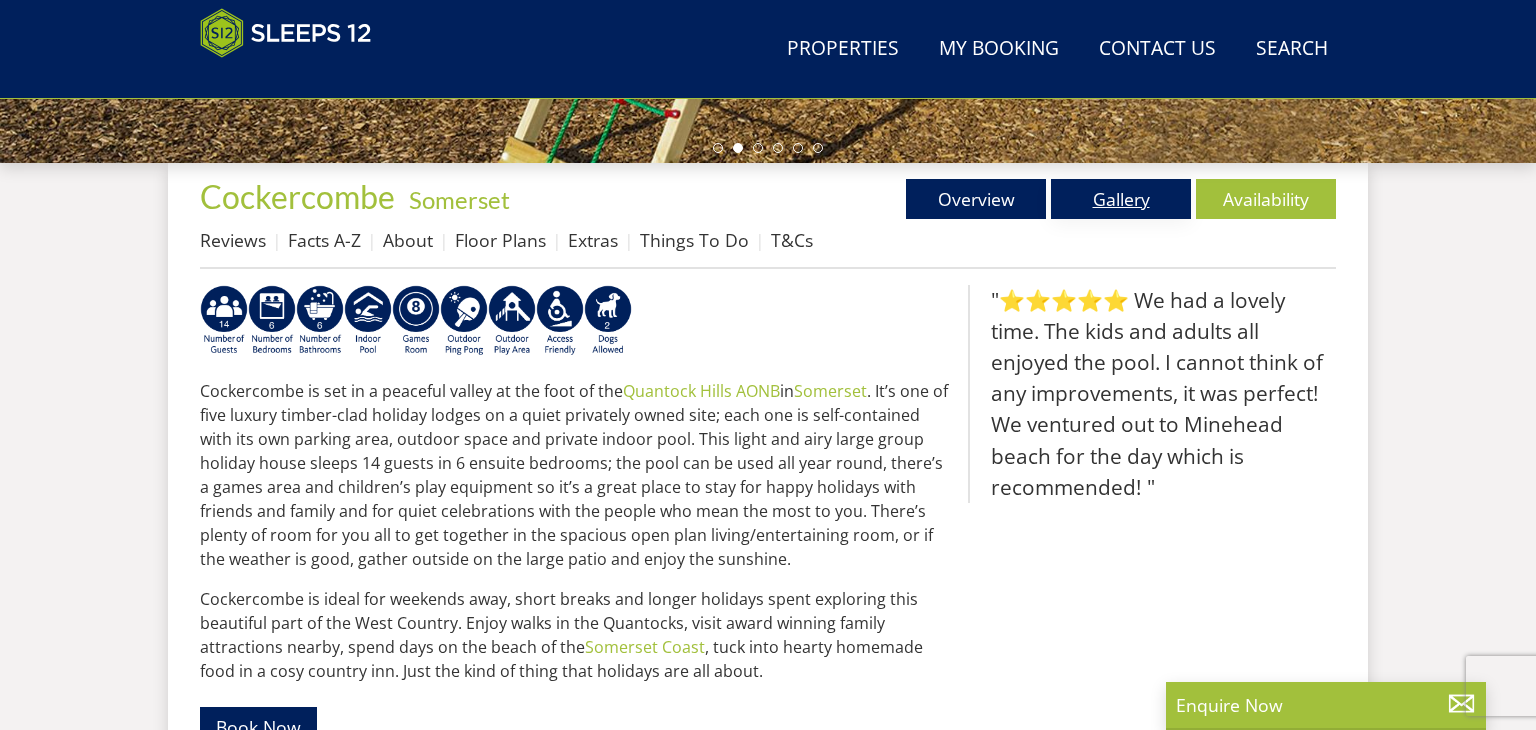 click on "Gallery" at bounding box center [1121, 199] 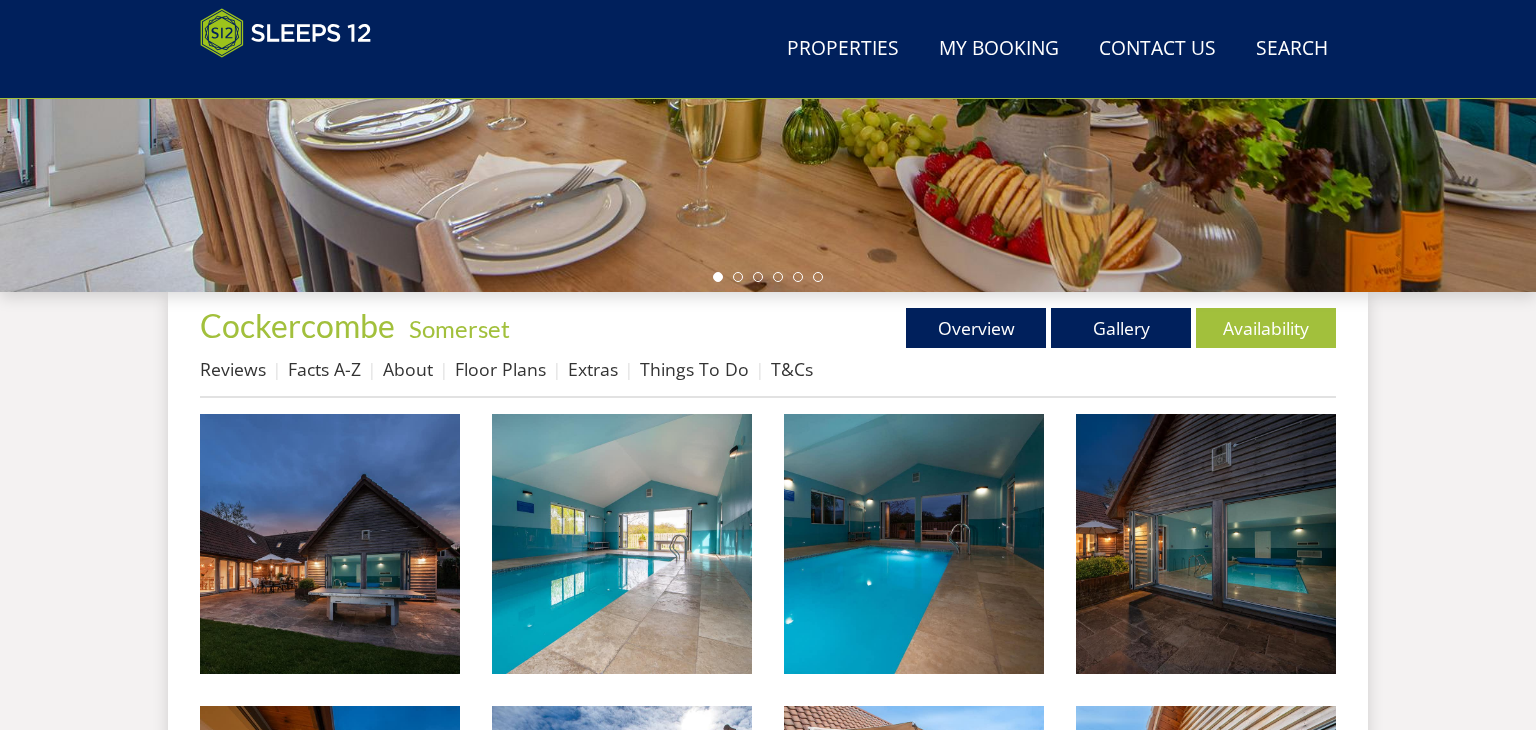 scroll, scrollTop: 592, scrollLeft: 0, axis: vertical 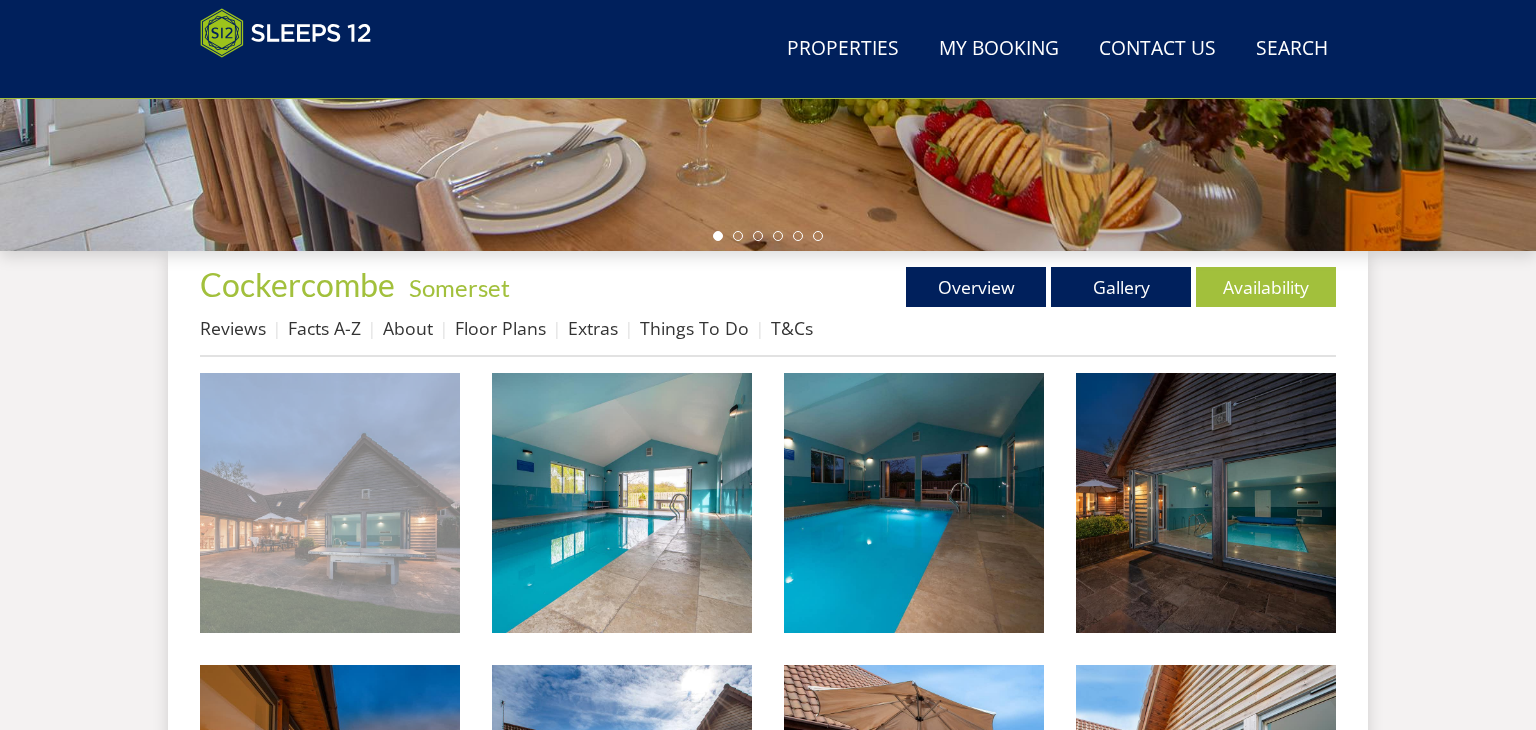 click at bounding box center [330, 503] 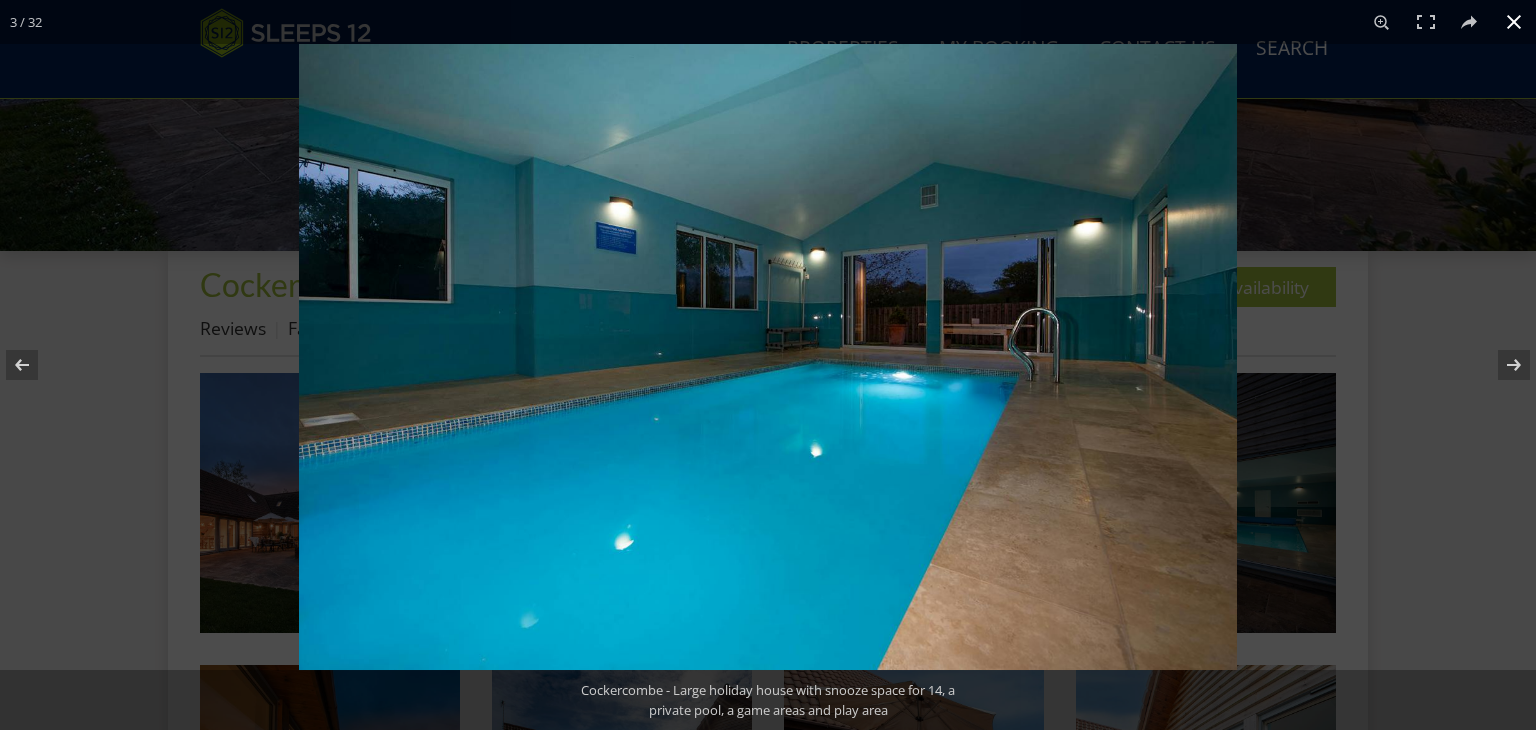 click at bounding box center [1514, 22] 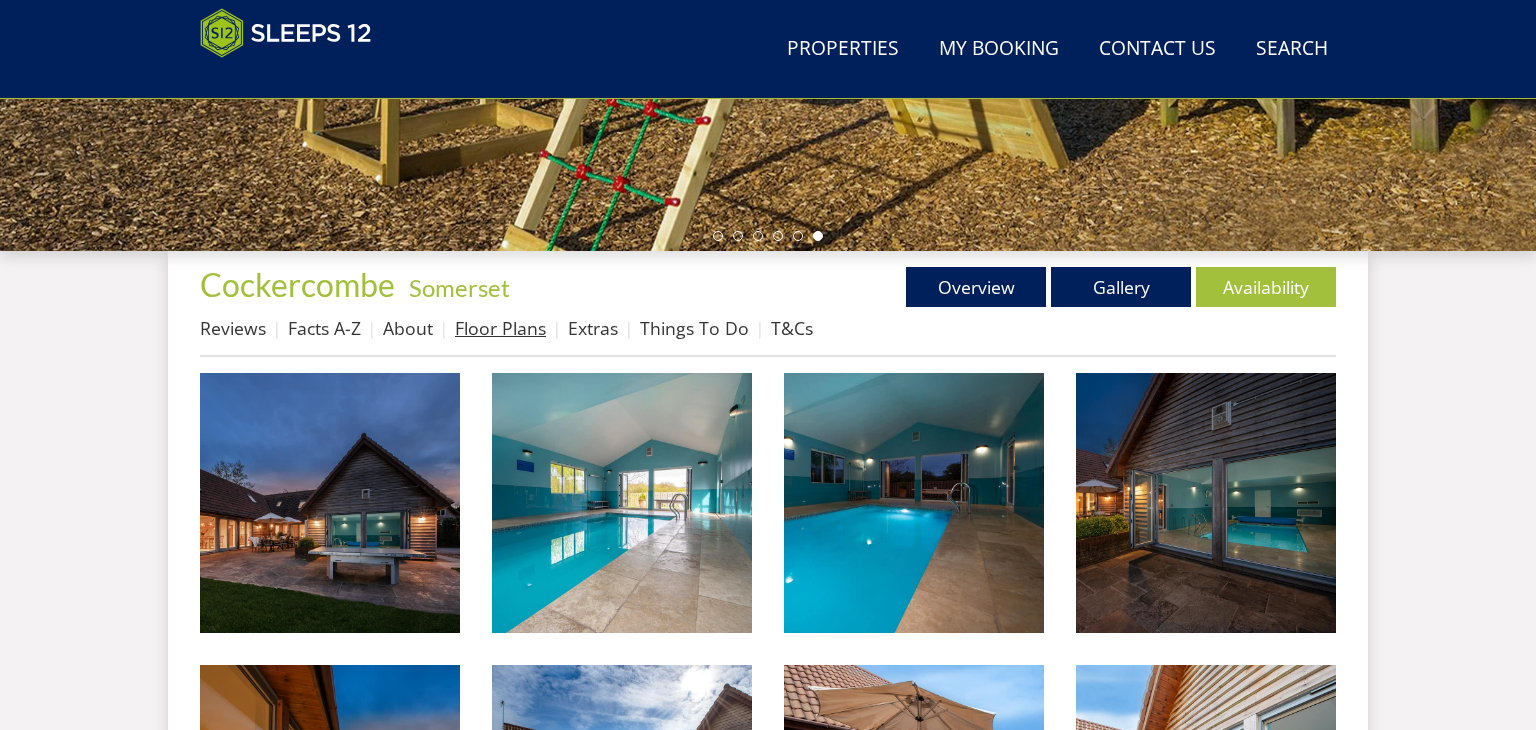 click on "Floor Plans" at bounding box center [500, 328] 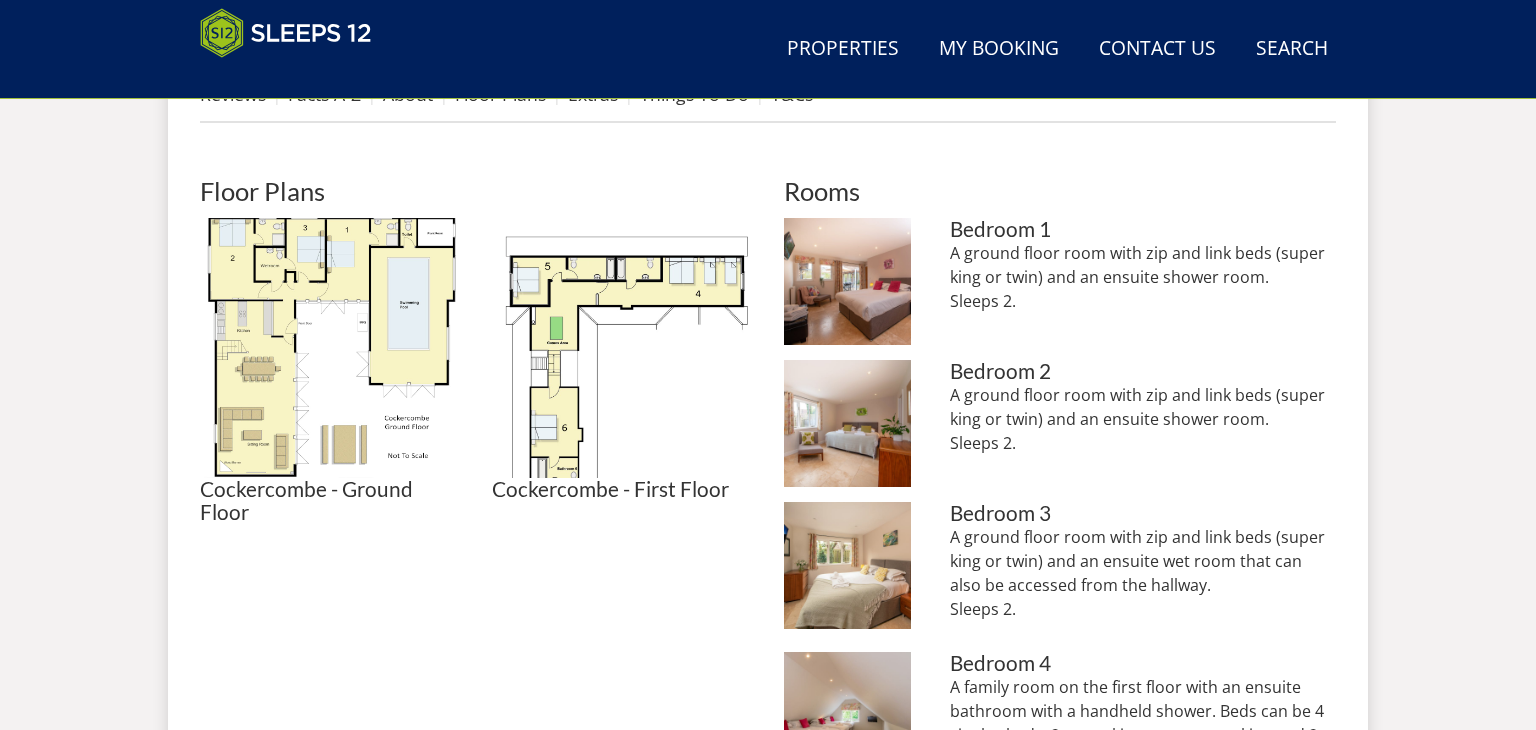 scroll, scrollTop: 830, scrollLeft: 0, axis: vertical 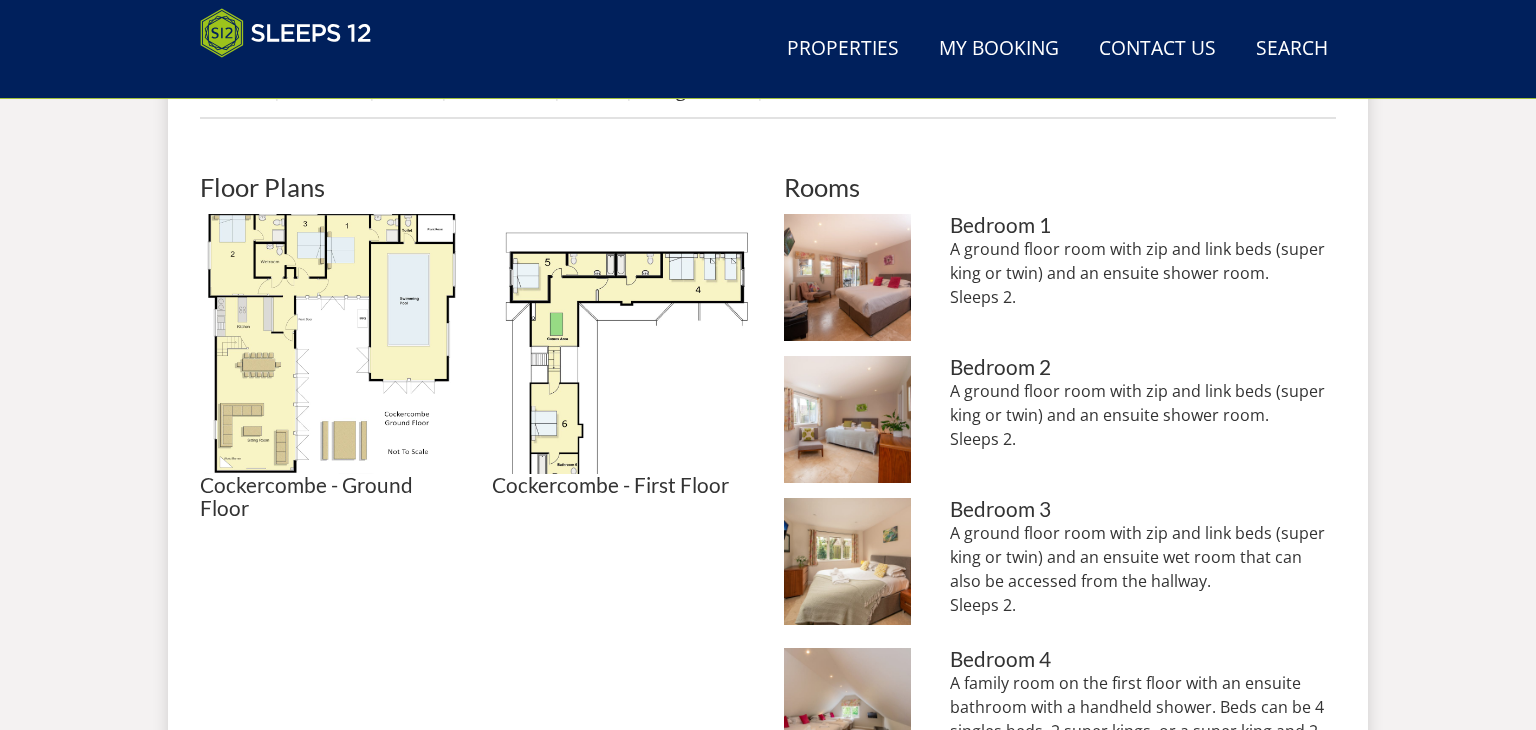 click on "Cockercombe - Ground Floor
Cockercombe - Ground Floor
Cockercombe - First Floor
Cockercombe - First Floor" at bounding box center [476, 367] 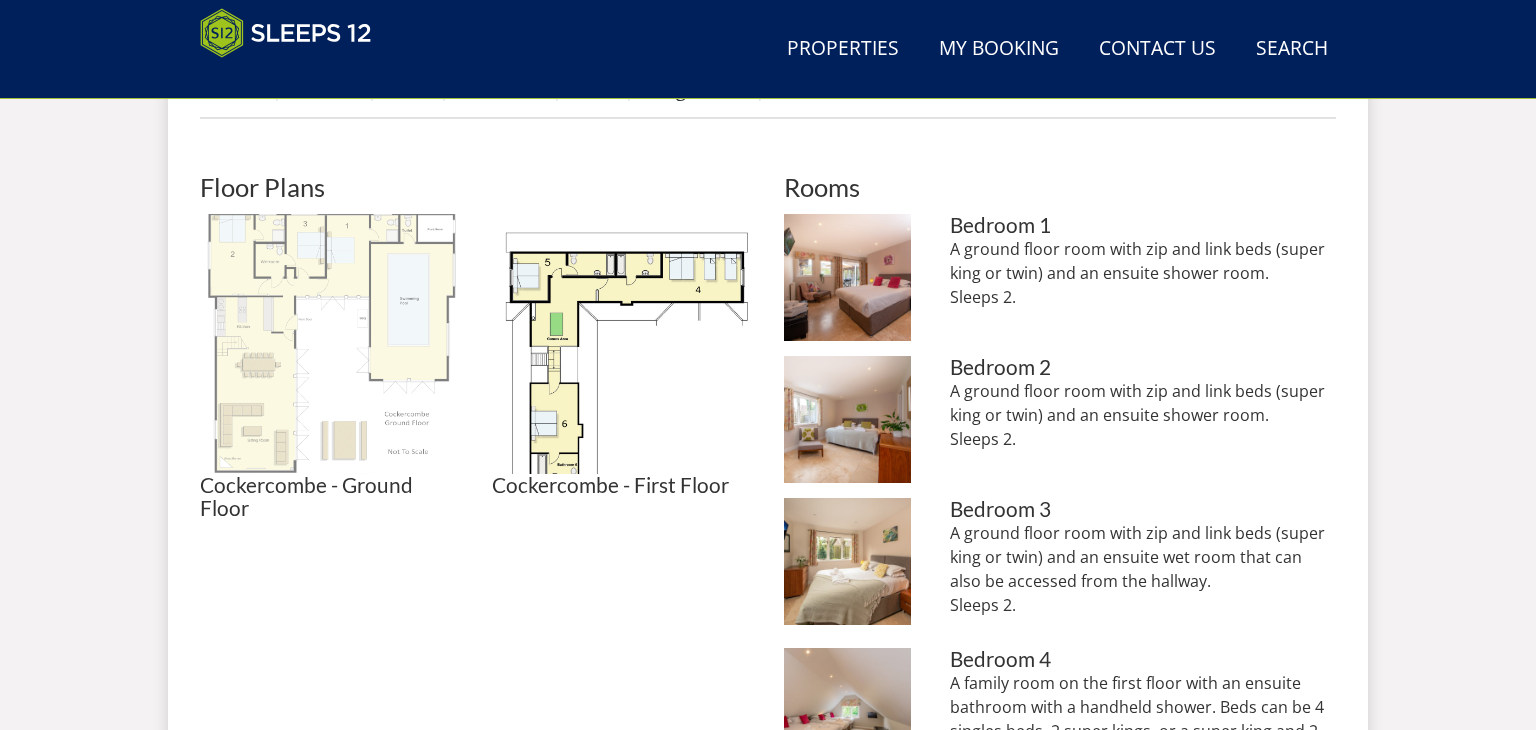 click at bounding box center [330, 344] 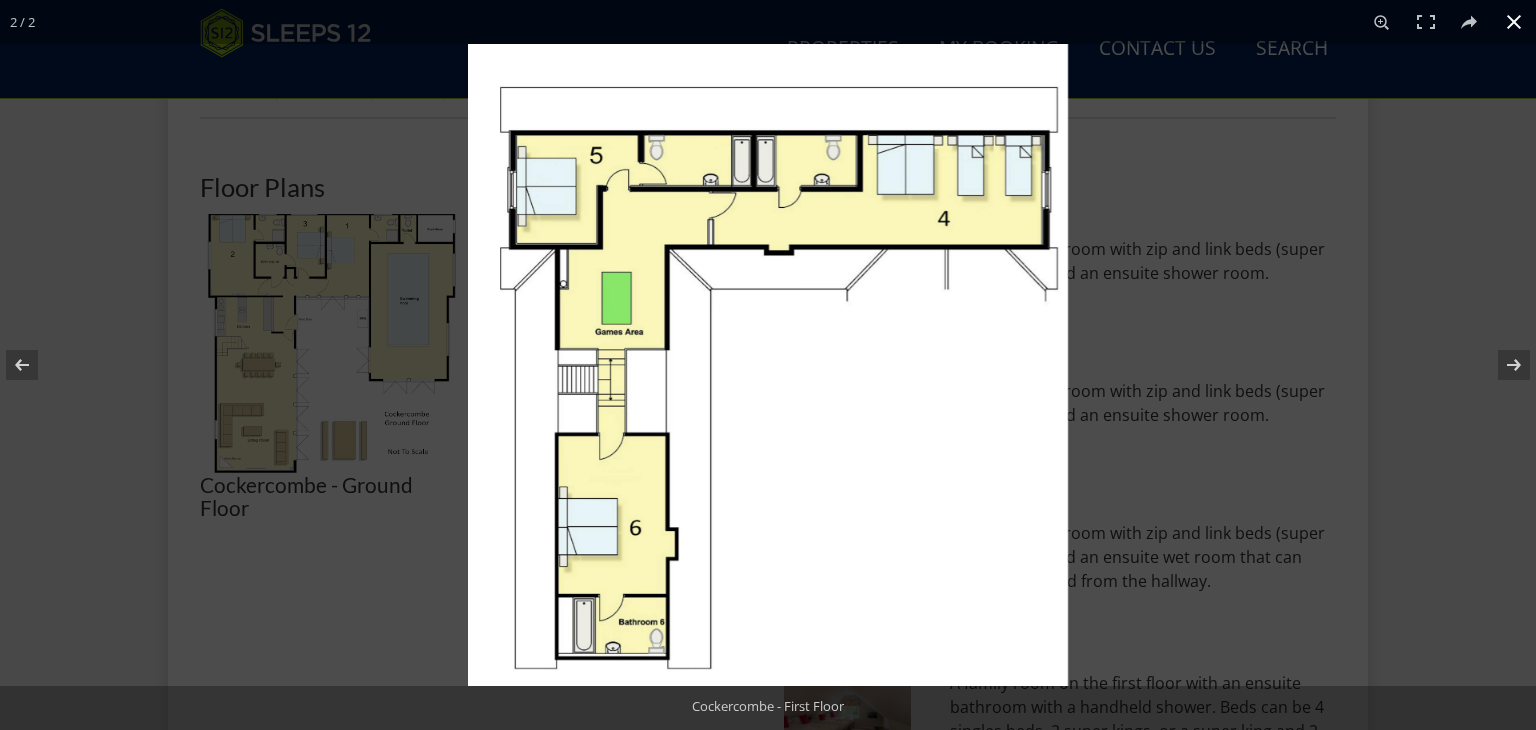 click at bounding box center [768, 365] 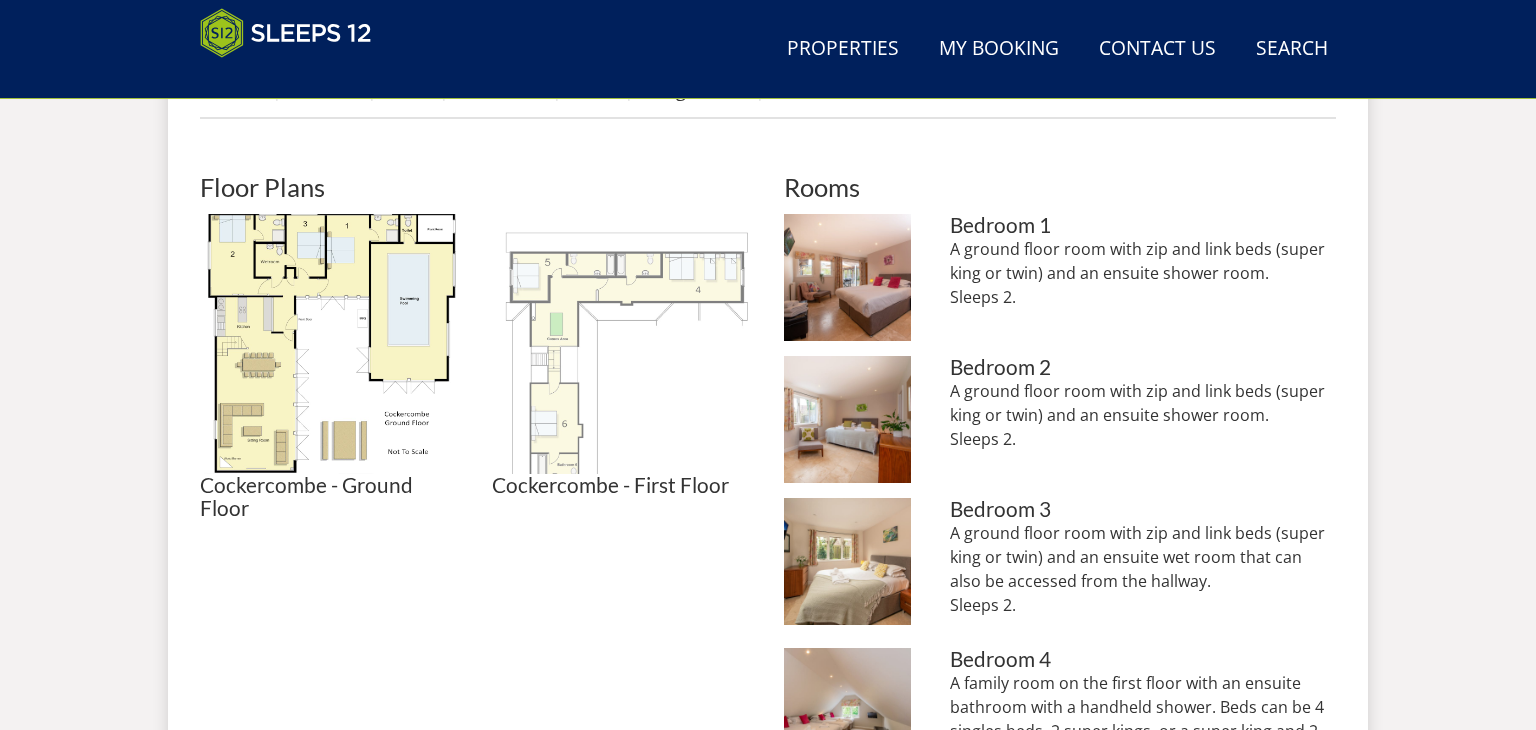 click at bounding box center (622, 344) 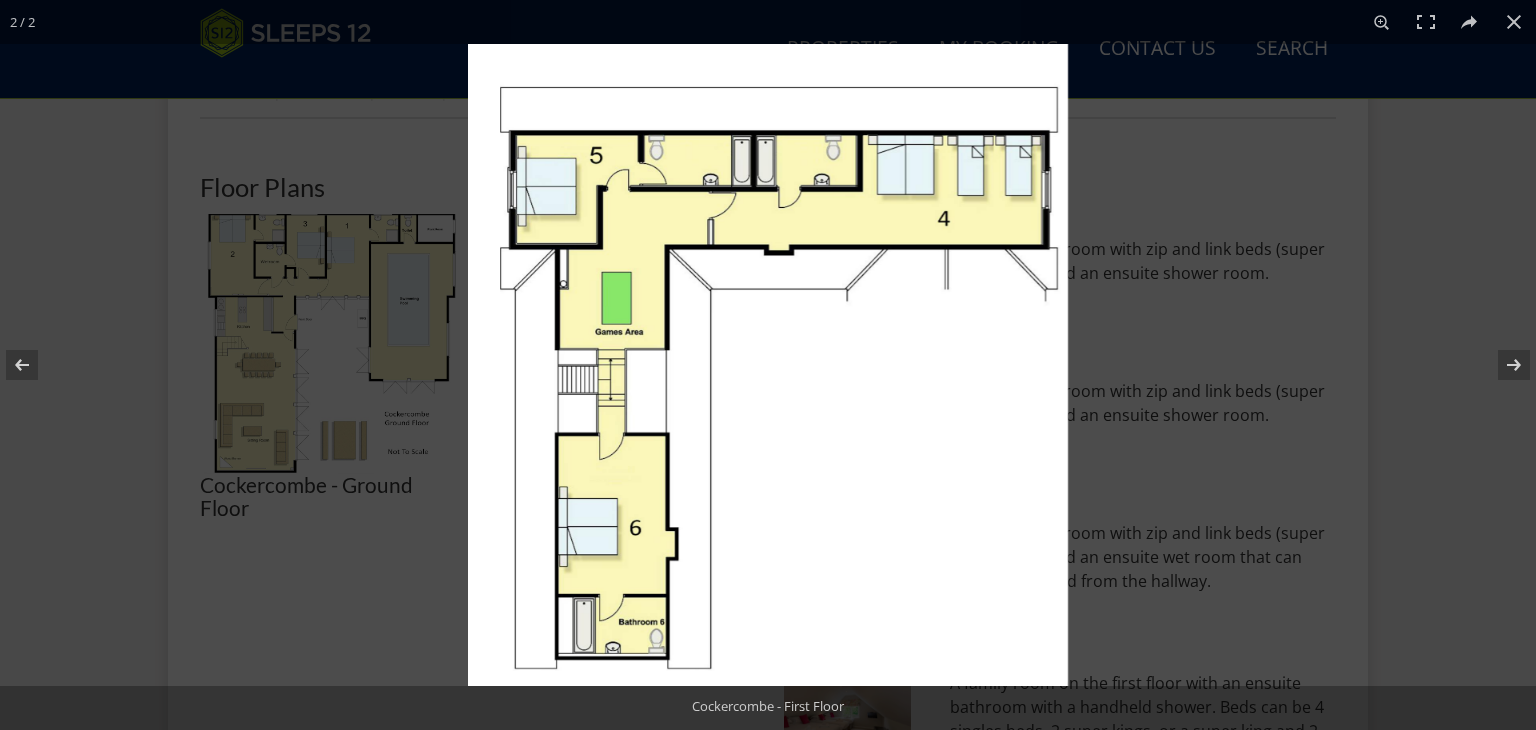 click at bounding box center [768, 365] 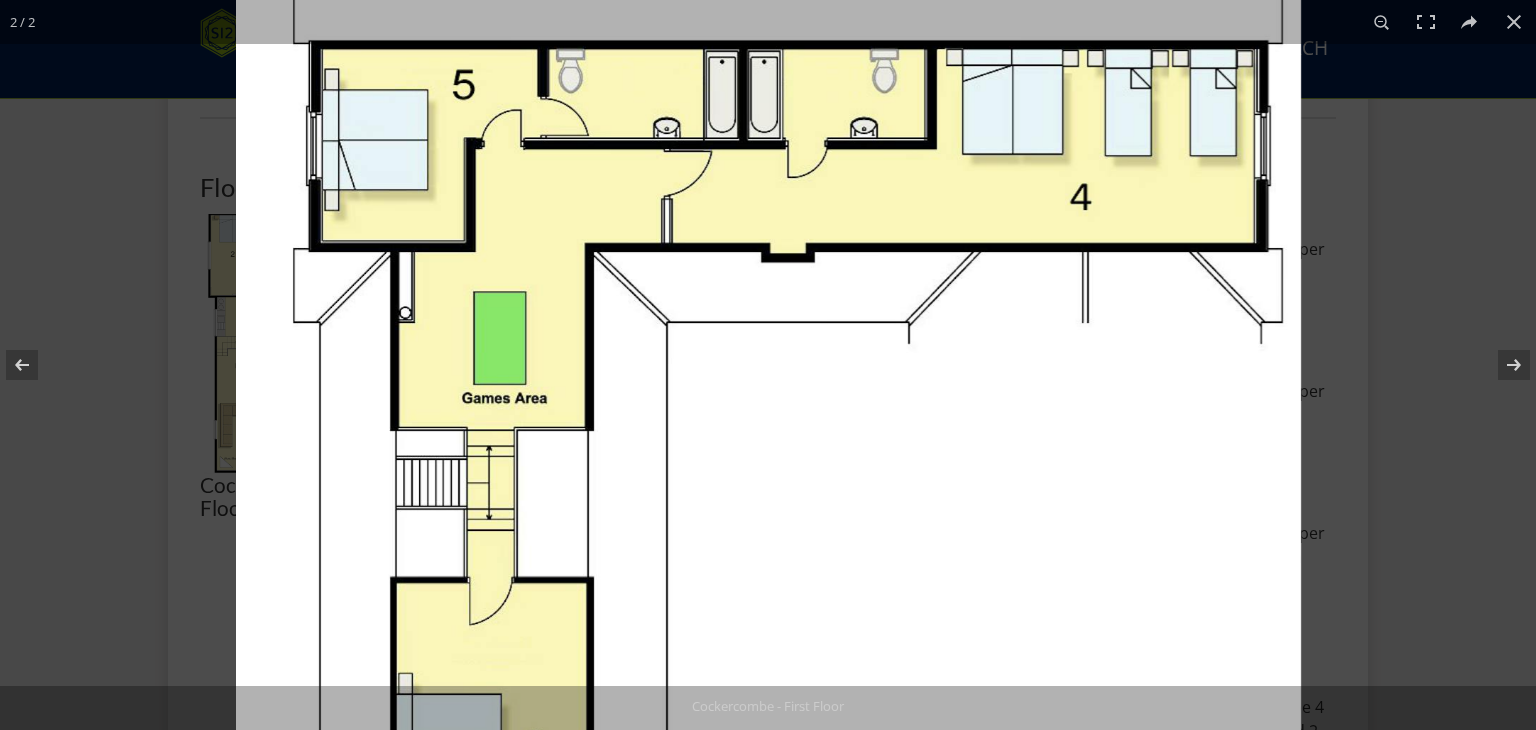 click at bounding box center (768, 457) 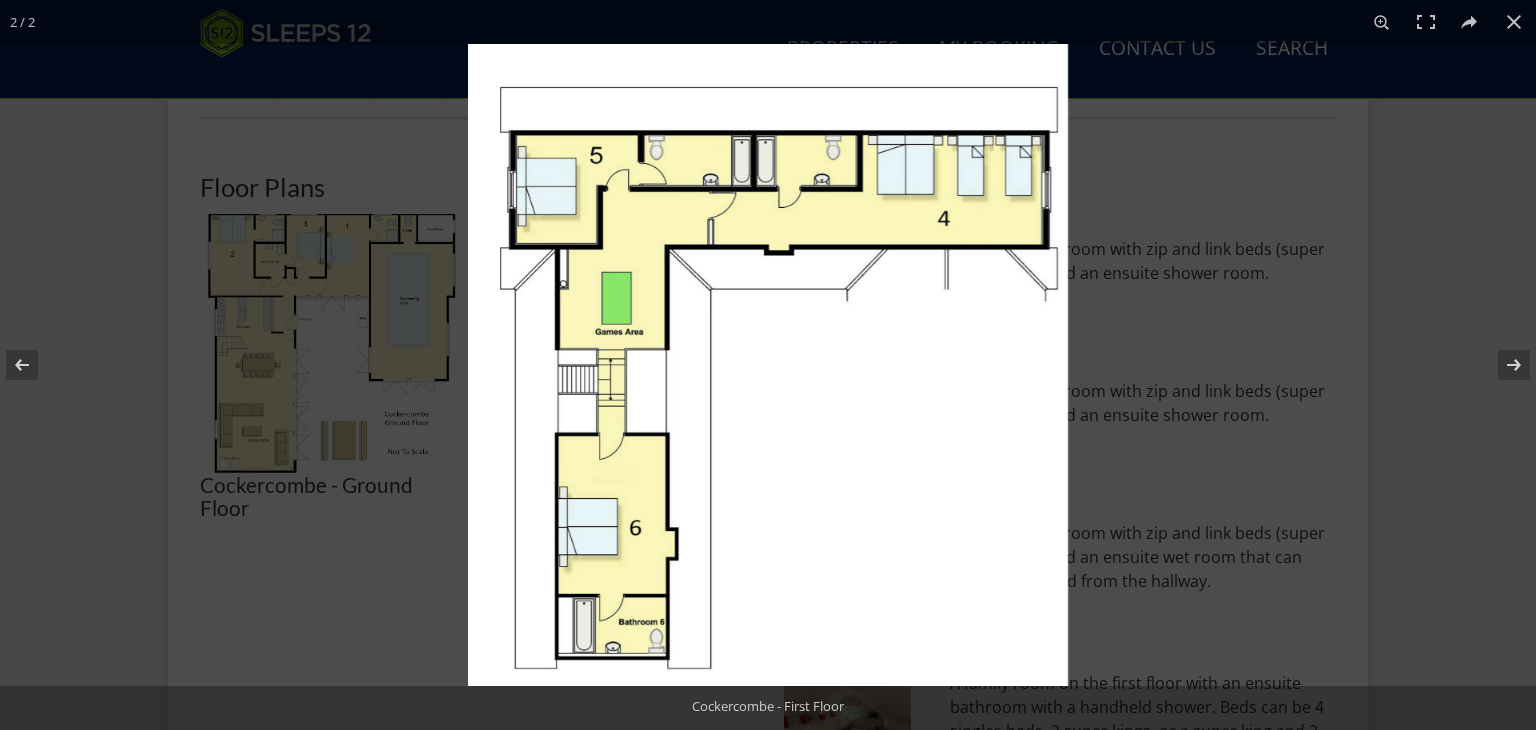click at bounding box center (768, 365) 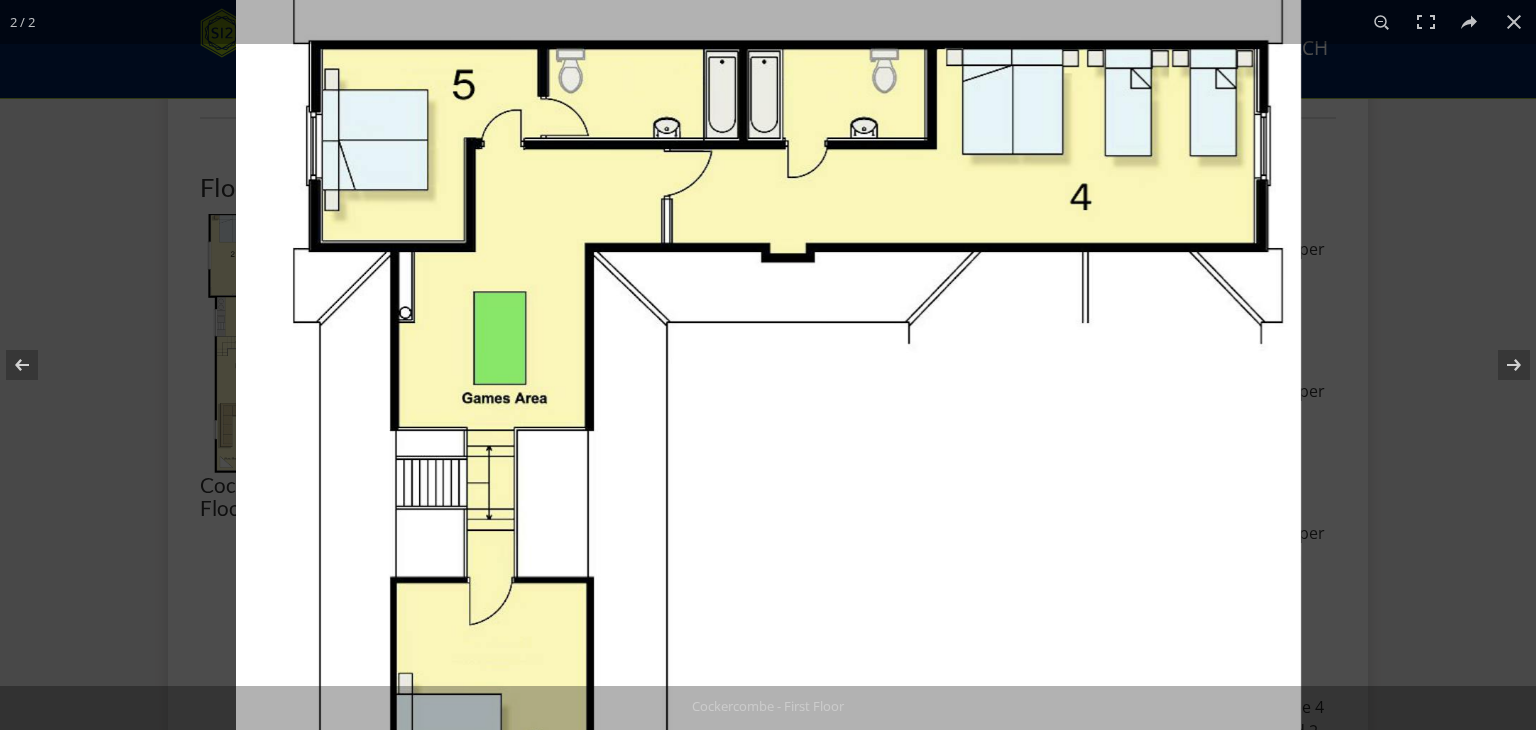 click at bounding box center [768, 457] 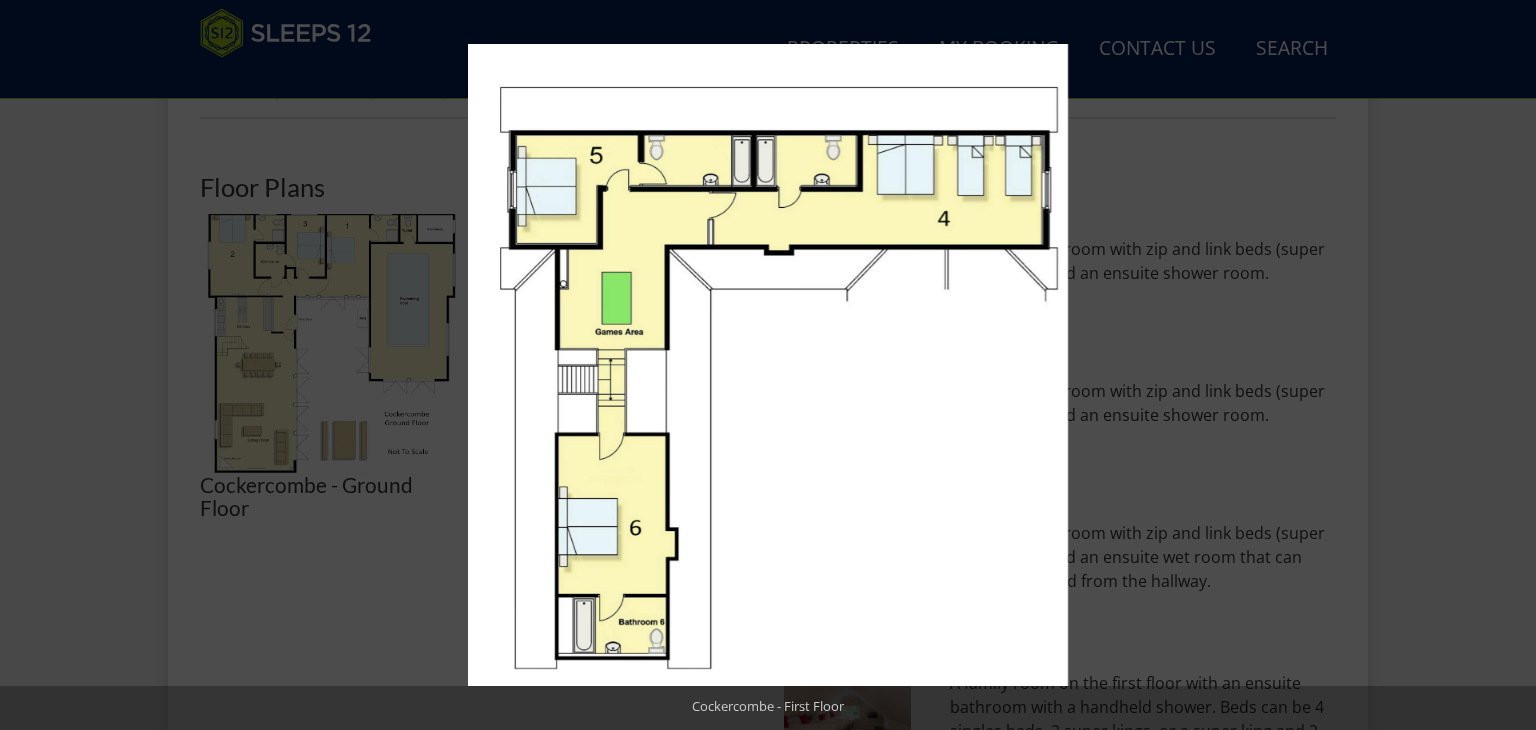click at bounding box center (768, 365) 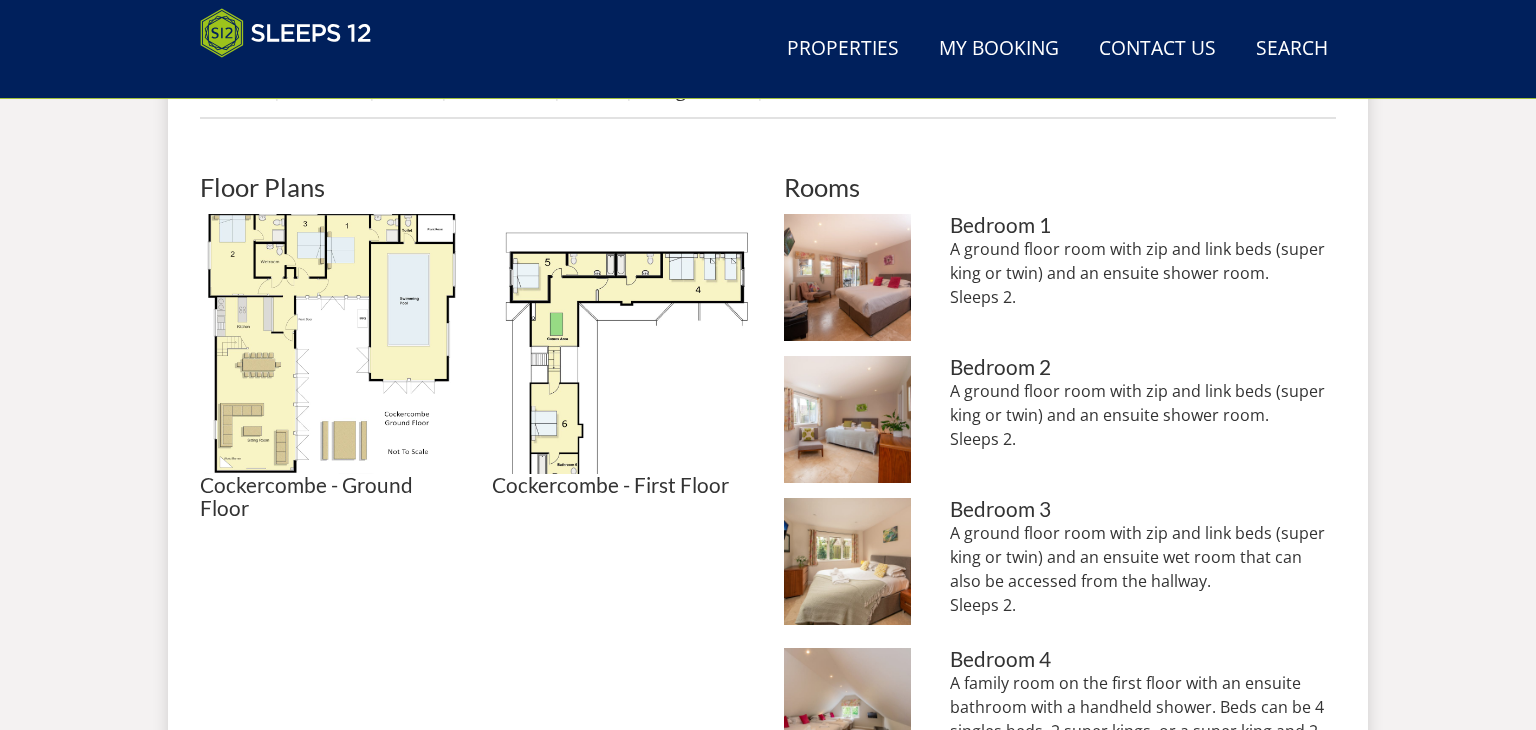 click on "Floor Plans
Cockercombe - Ground Floor
Cockercombe - Ground Floor
Cockercombe - First Floor
Cockercombe - First Floor" at bounding box center [476, 830] 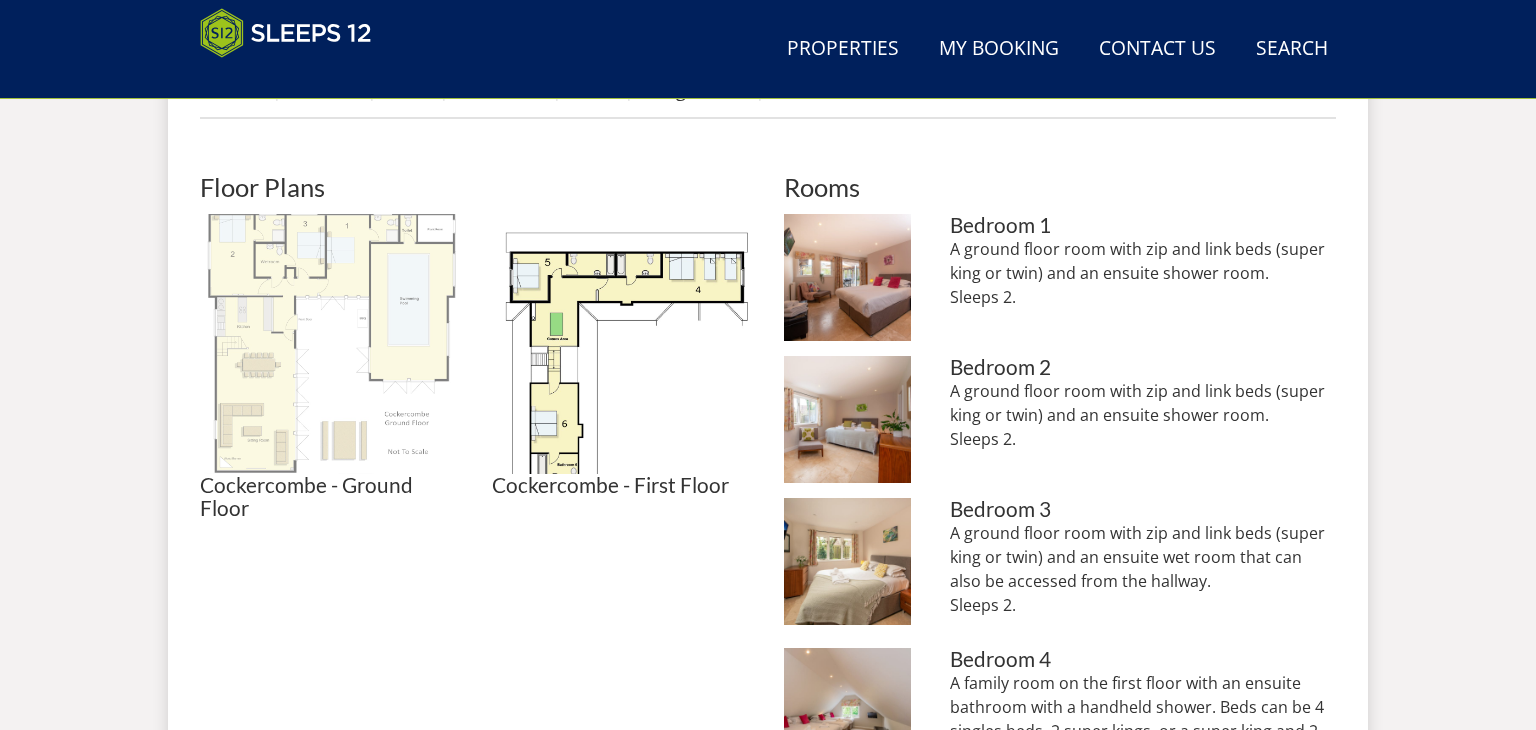 click at bounding box center [330, 344] 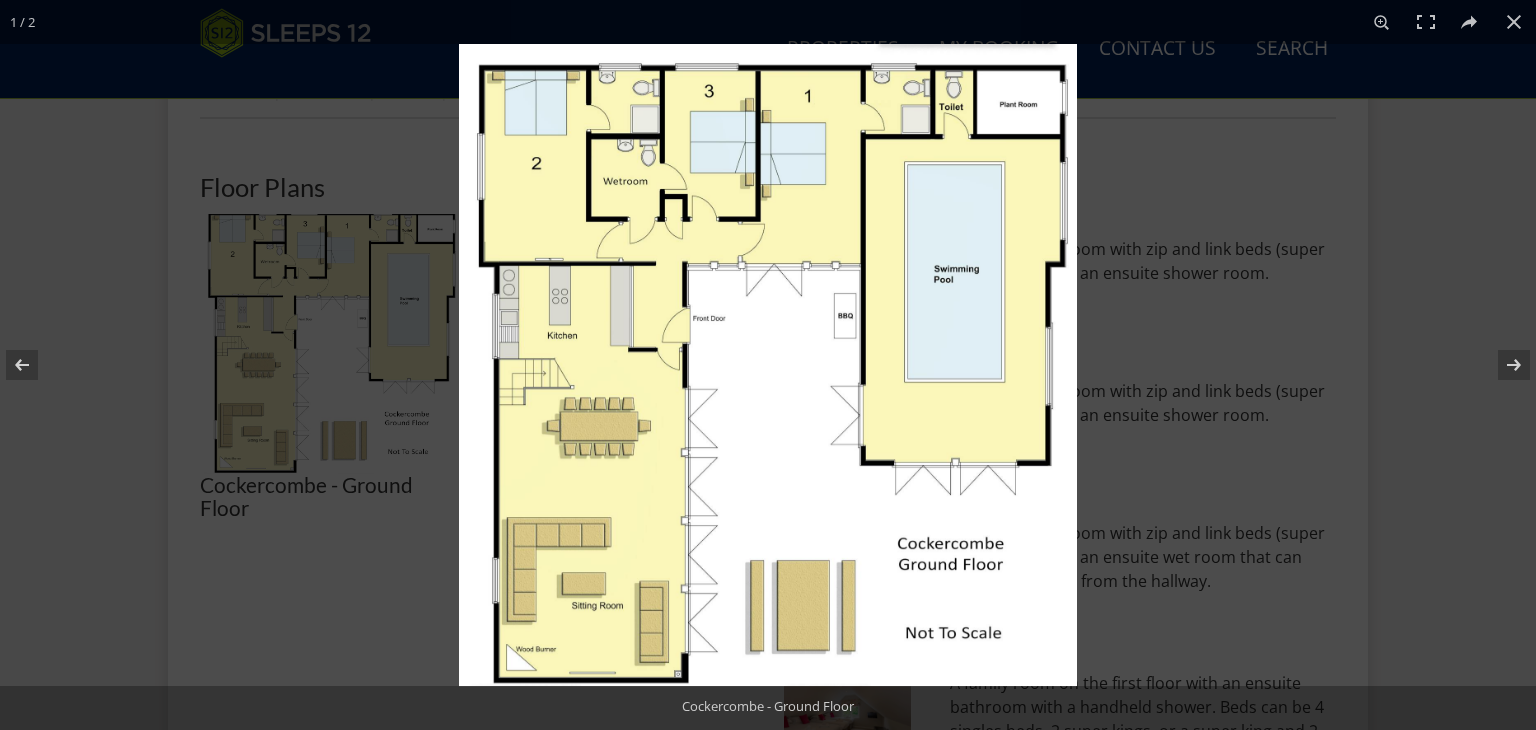 click at bounding box center (768, 365) 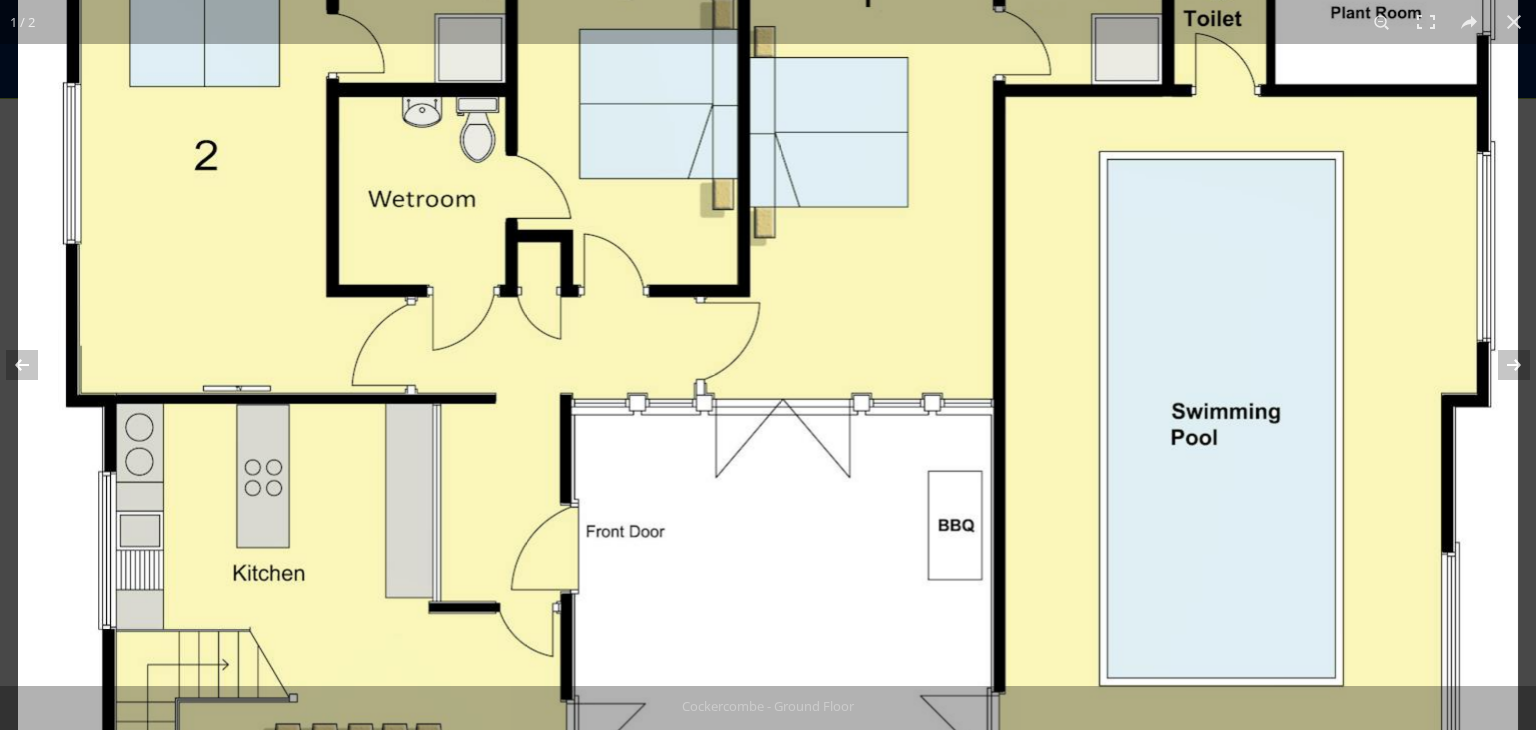 click at bounding box center [768, 644] 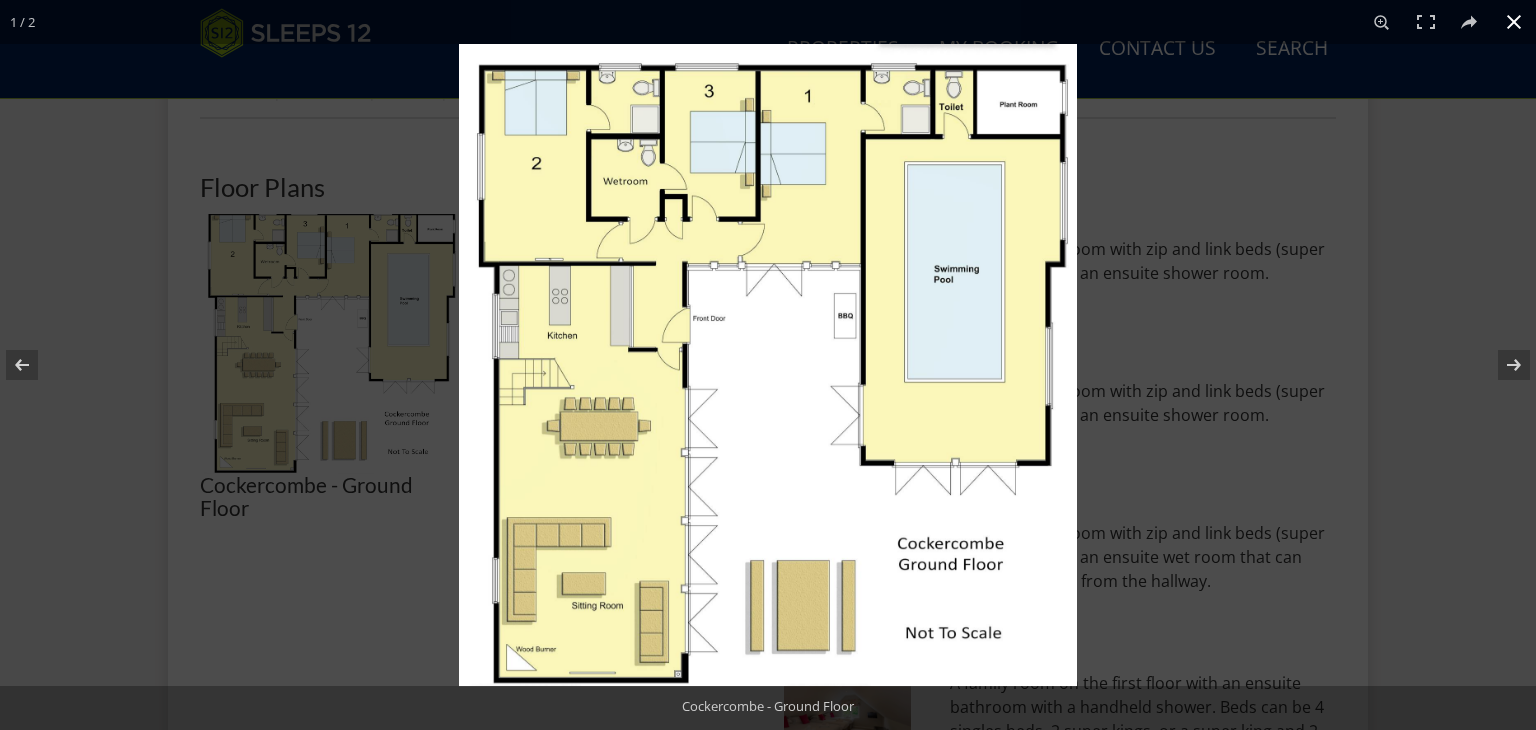 click at bounding box center [1514, 22] 